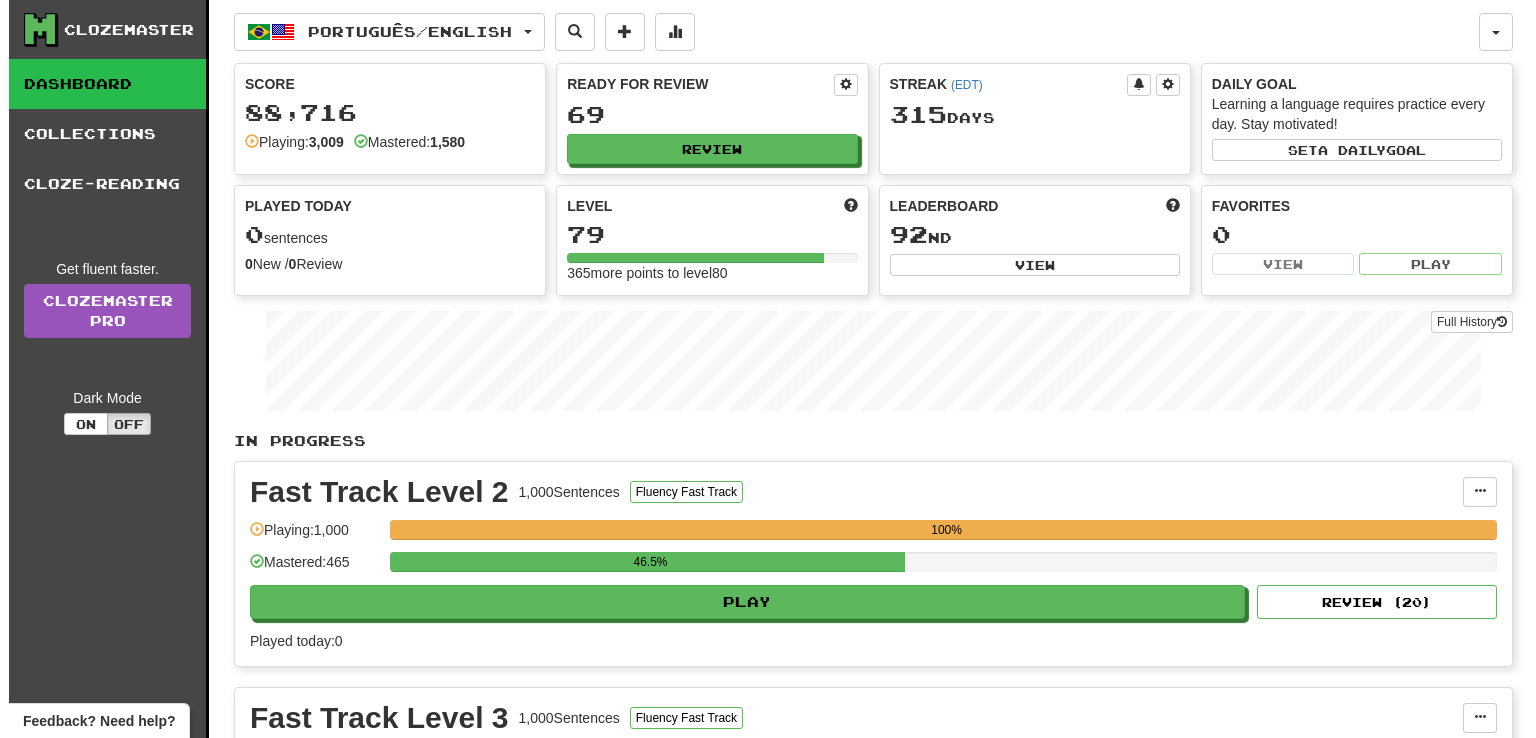 scroll, scrollTop: 0, scrollLeft: 0, axis: both 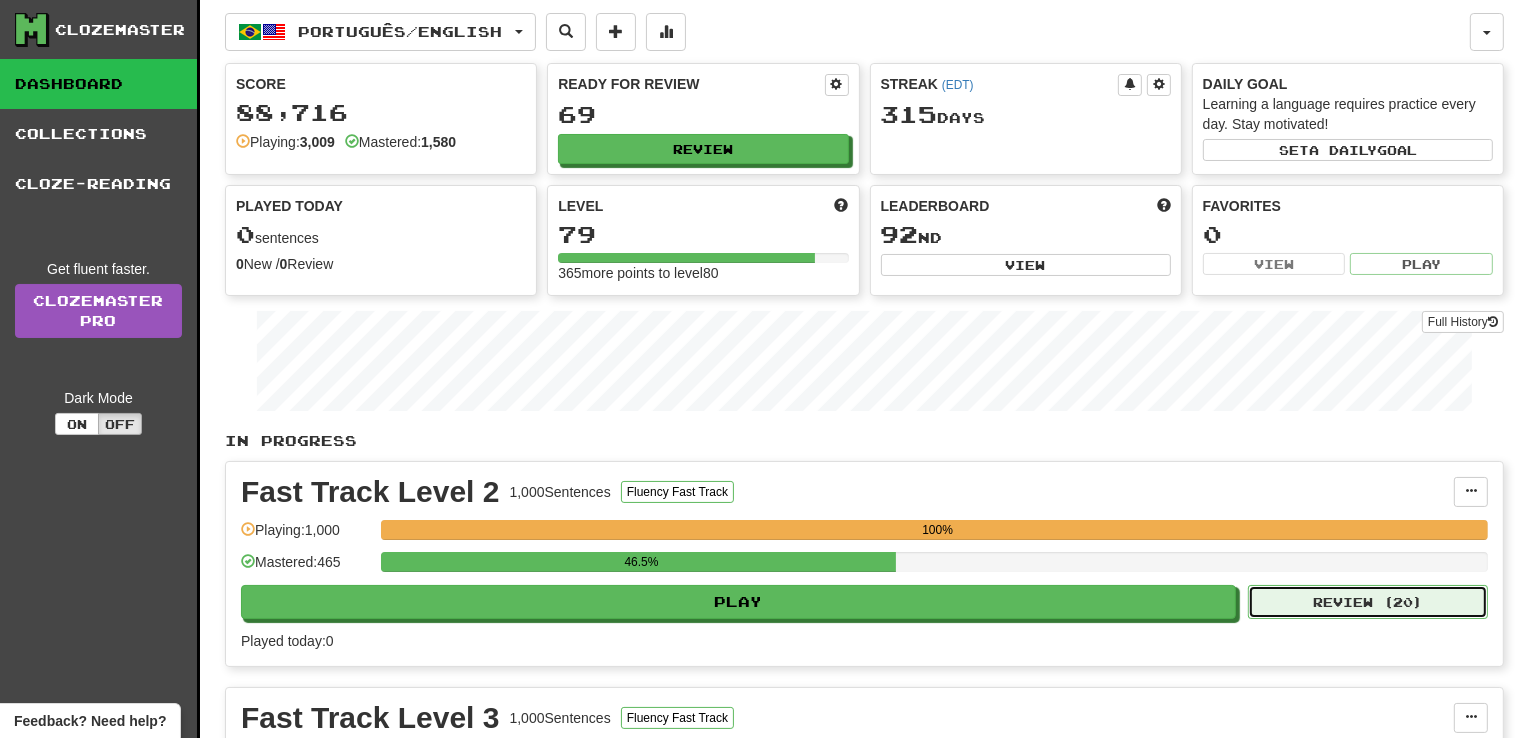 click on "Review ( 20 )" at bounding box center (1368, 602) 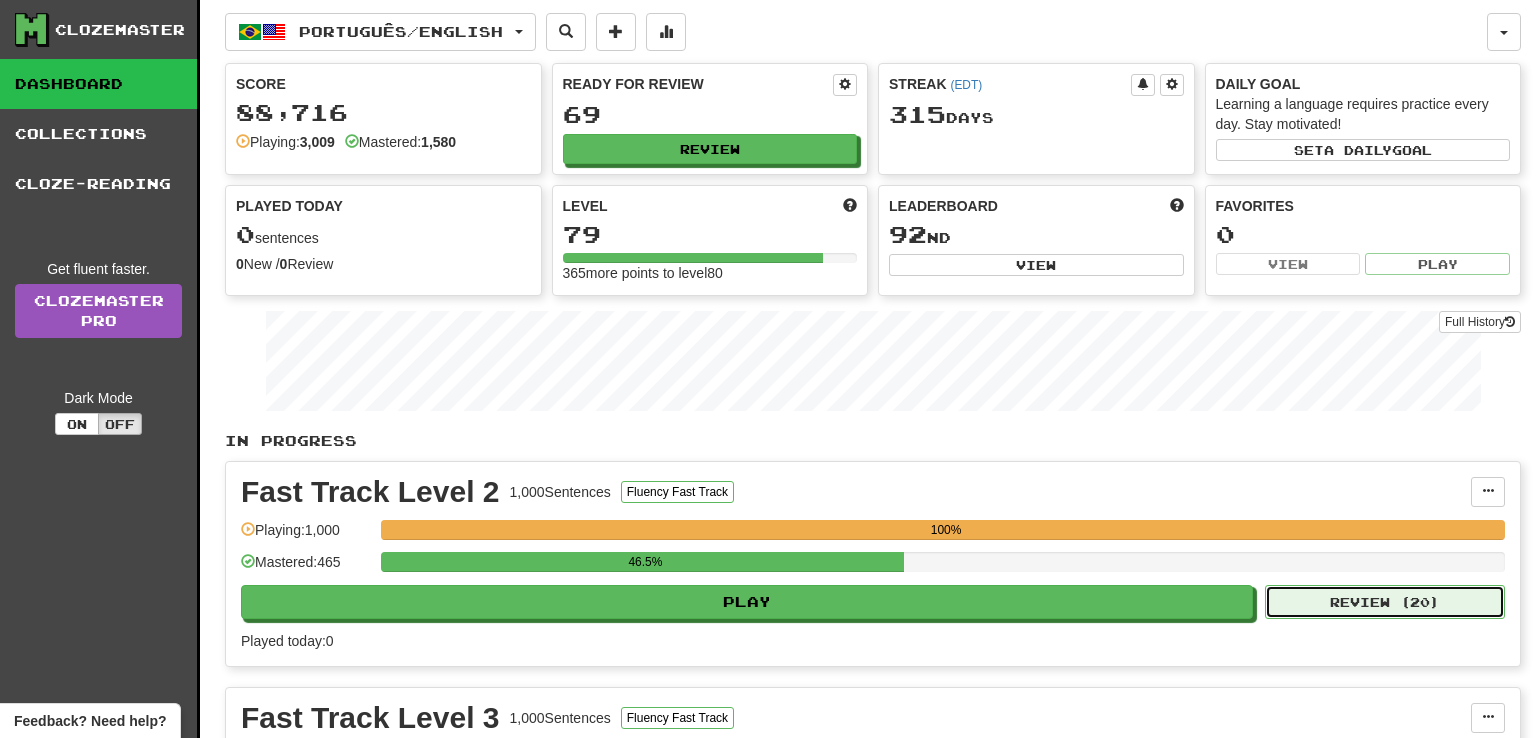 select on "**" 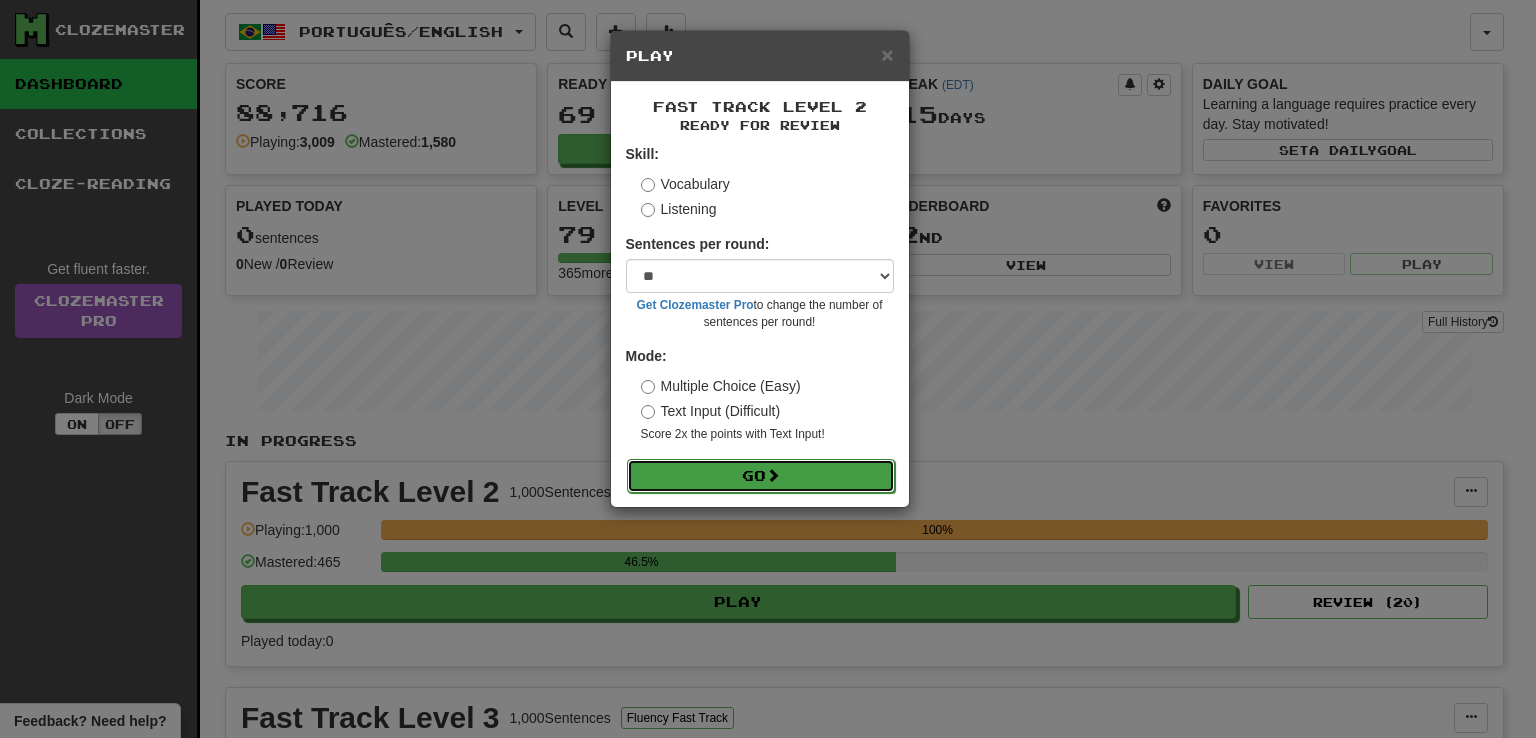 click on "Go" at bounding box center [761, 476] 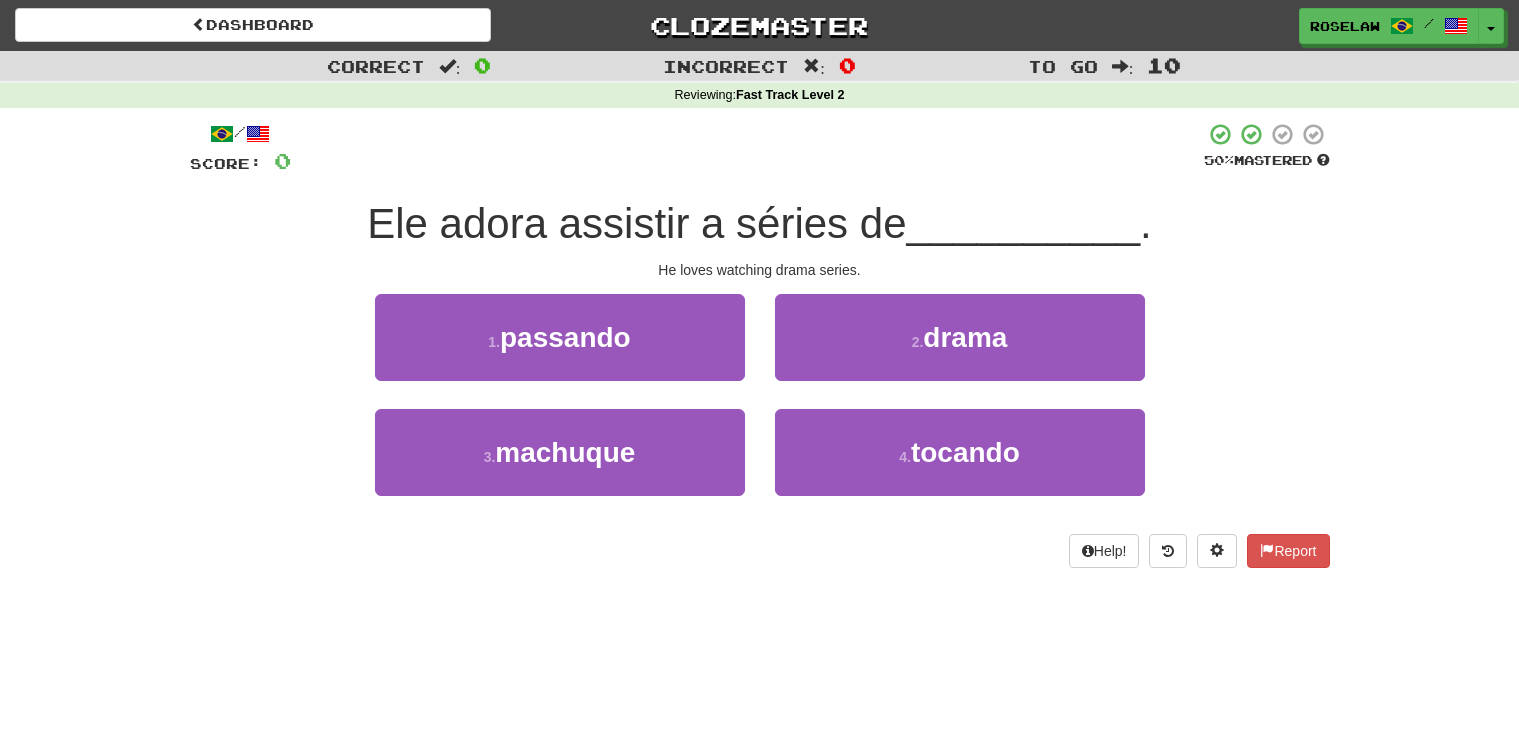scroll, scrollTop: 0, scrollLeft: 0, axis: both 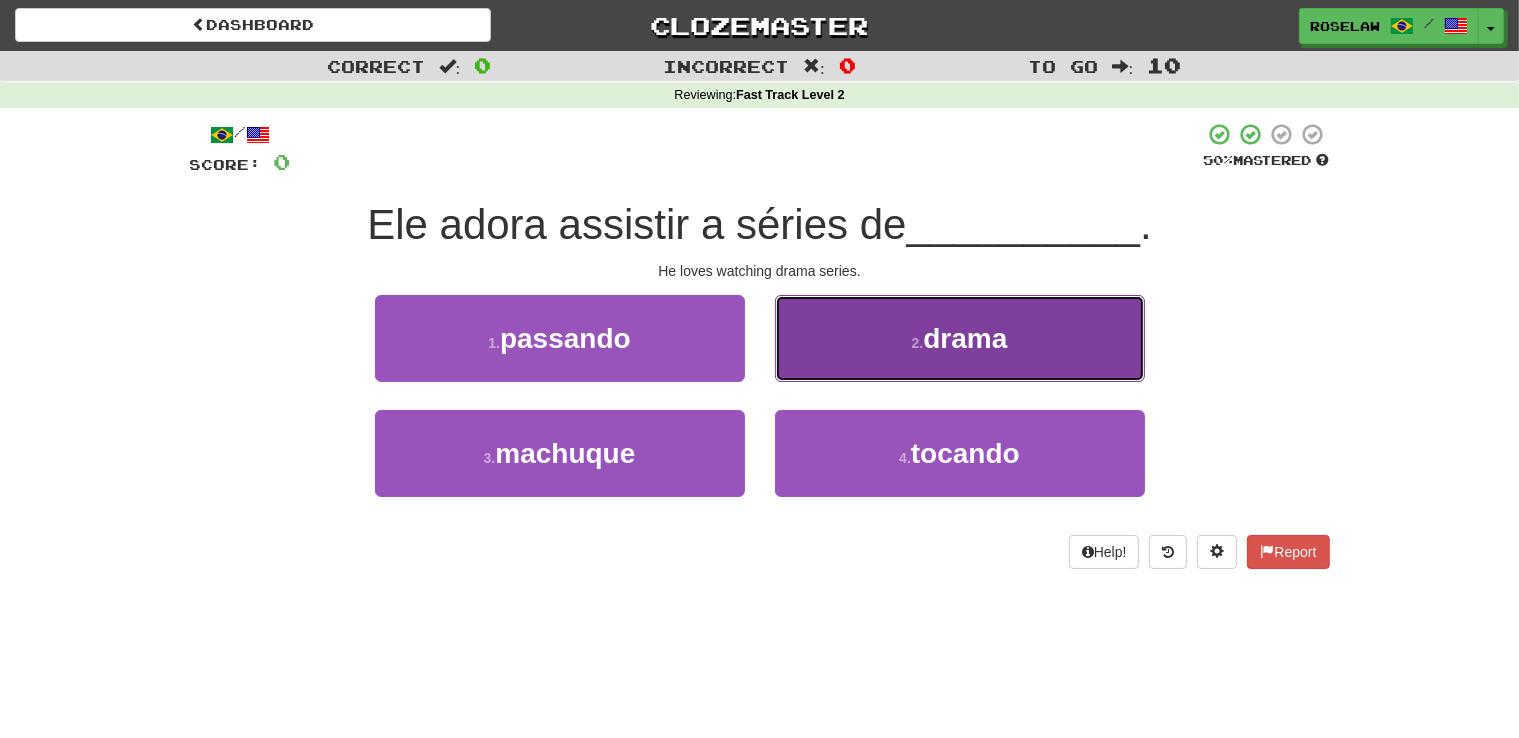 click on "2 .  drama" at bounding box center (960, 338) 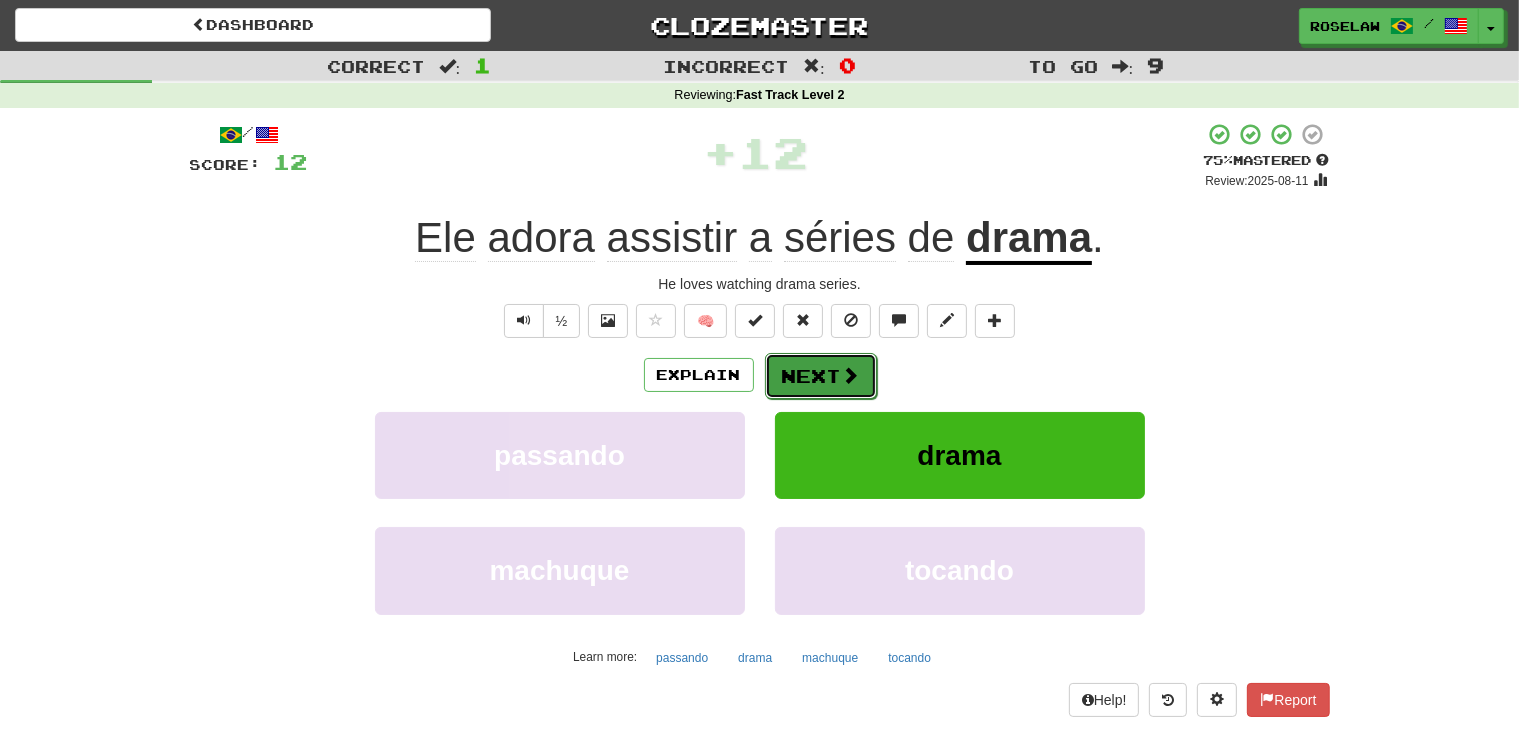 click on "Next" at bounding box center (821, 376) 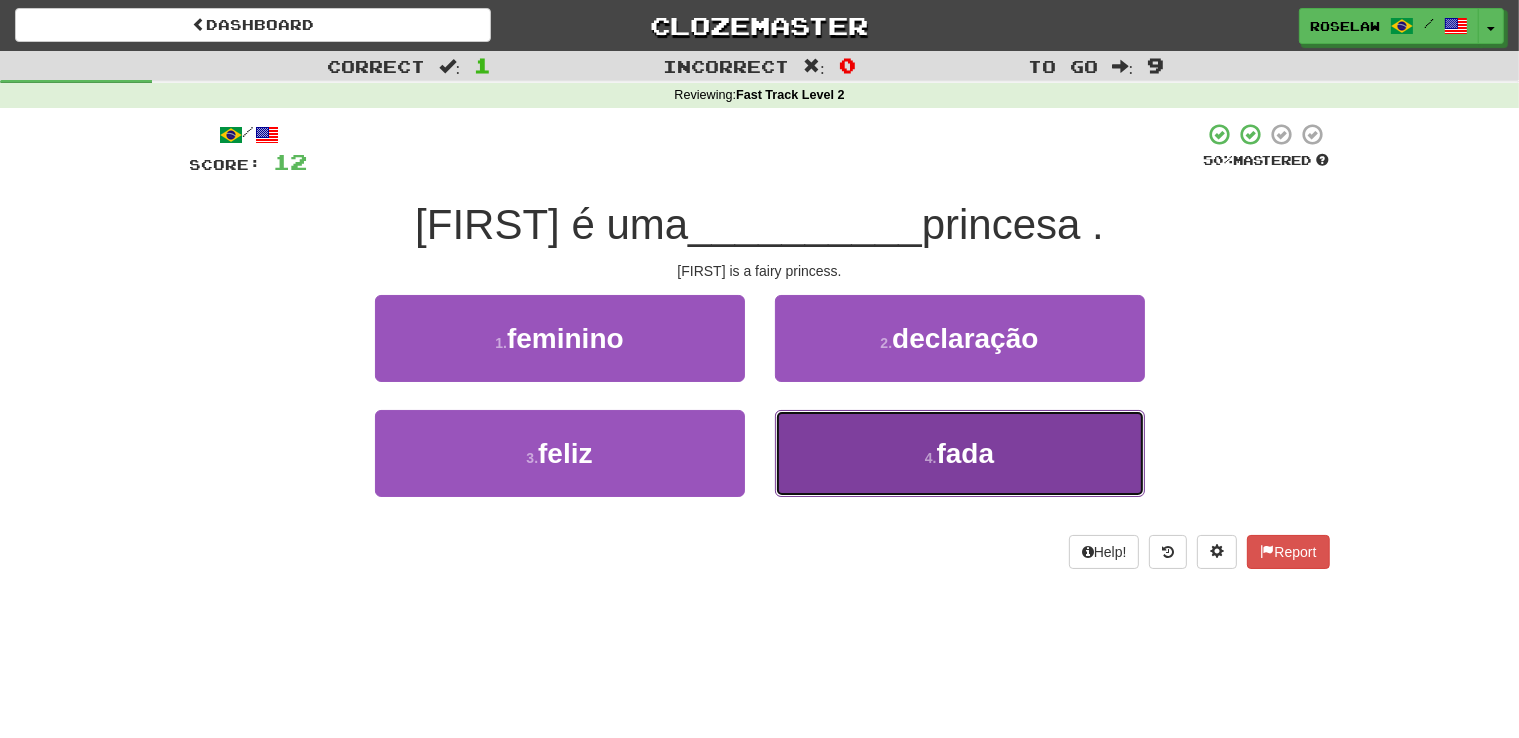 click on "4 .  fada" at bounding box center (960, 453) 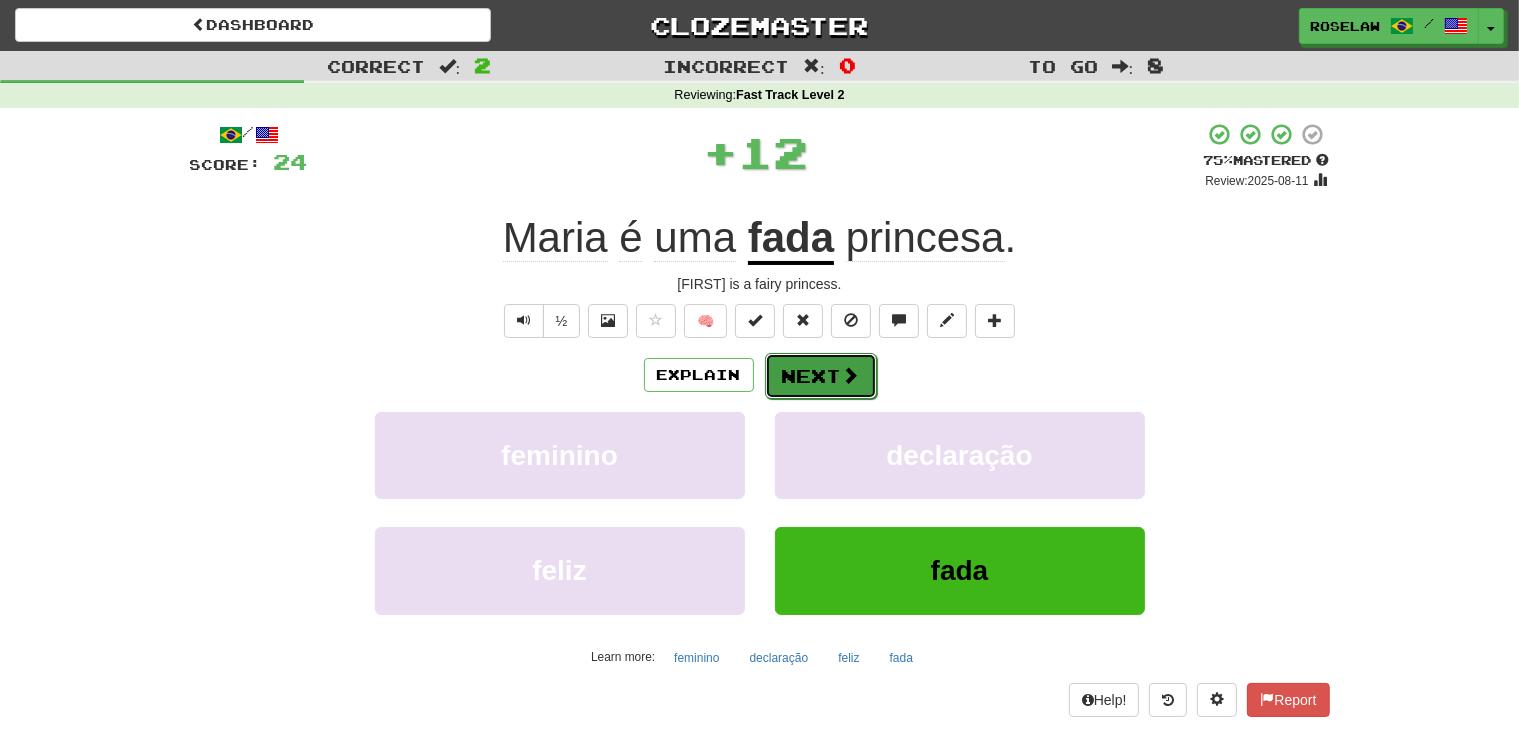 click at bounding box center (851, 375) 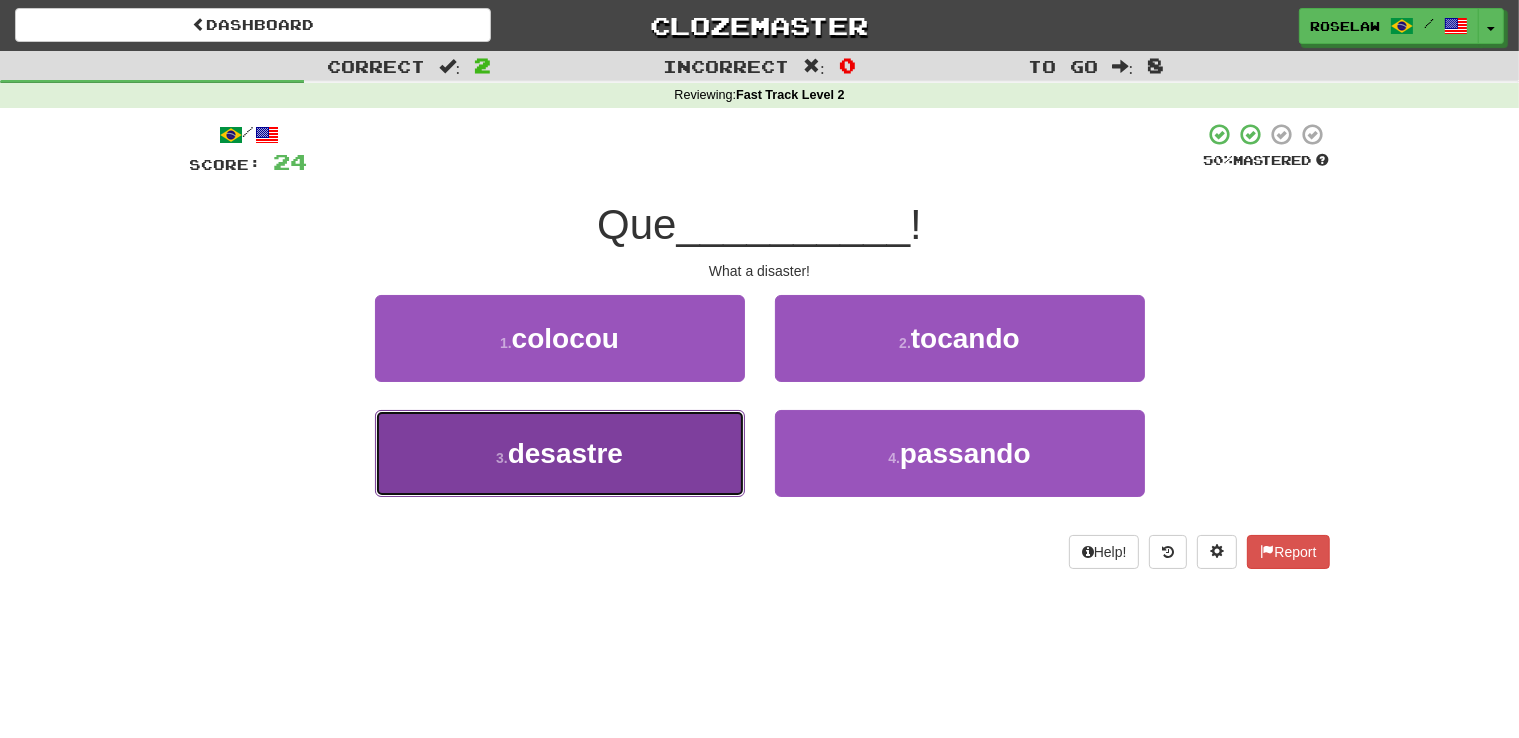 click on "3 .  desastre" at bounding box center [560, 453] 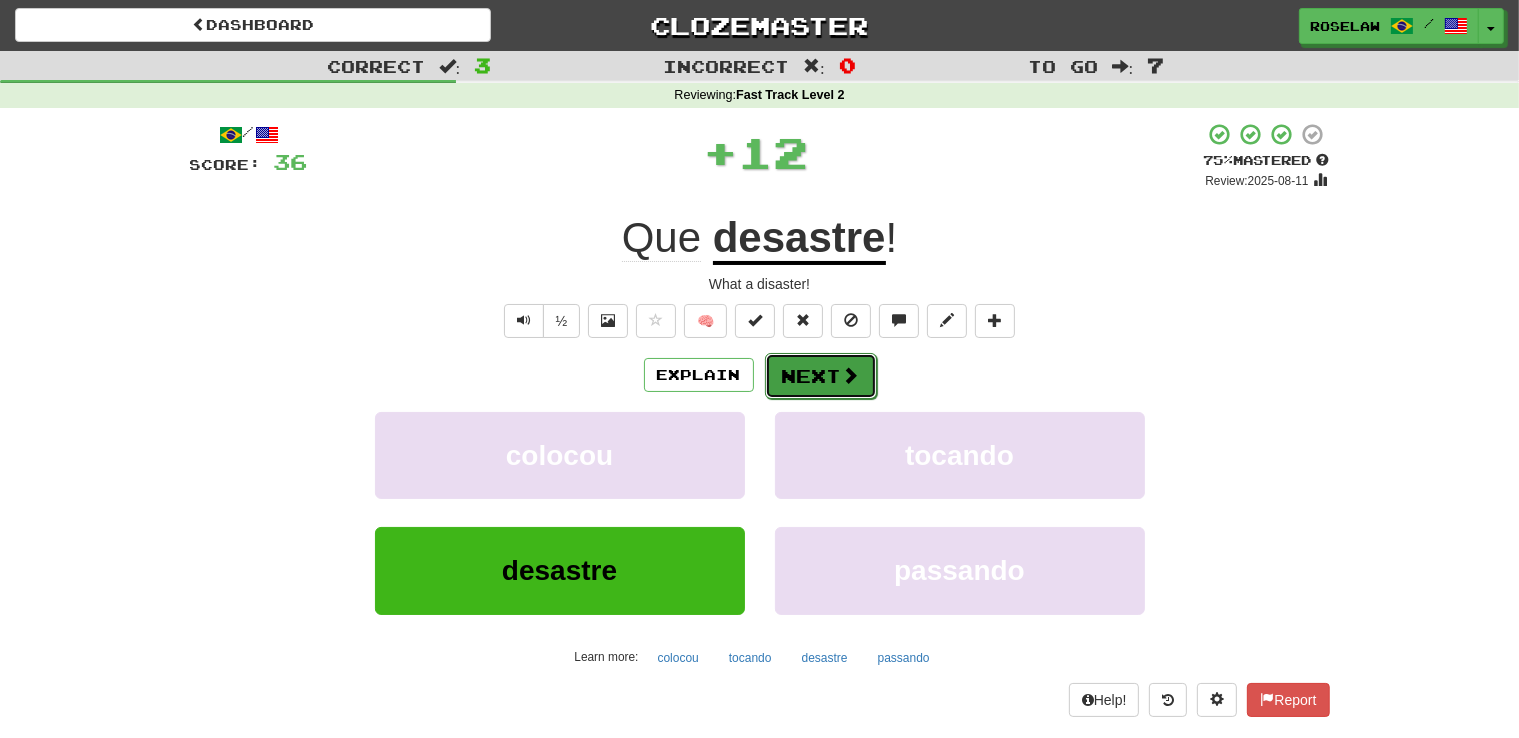 click on "Next" at bounding box center [821, 376] 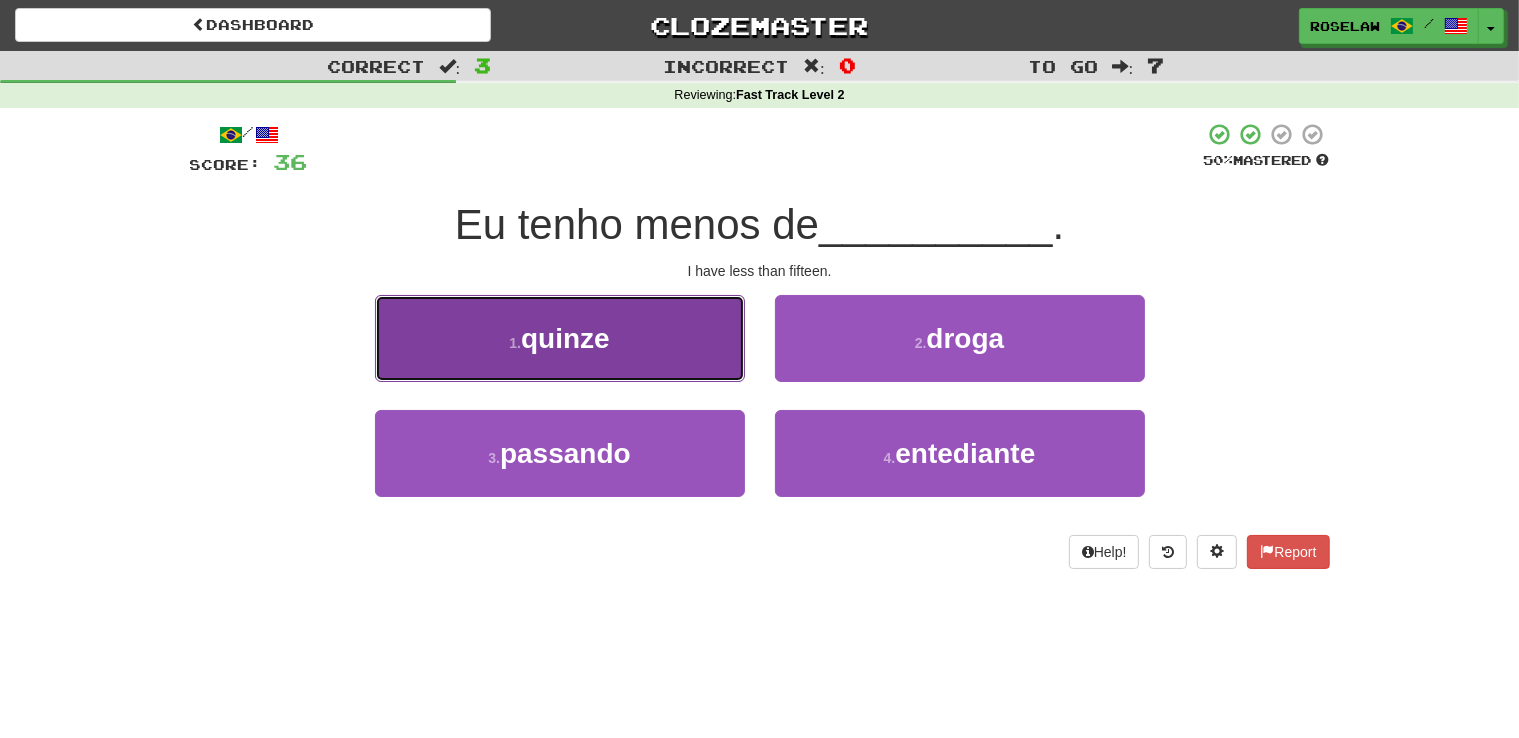 click on "1 .  quinze" at bounding box center [560, 338] 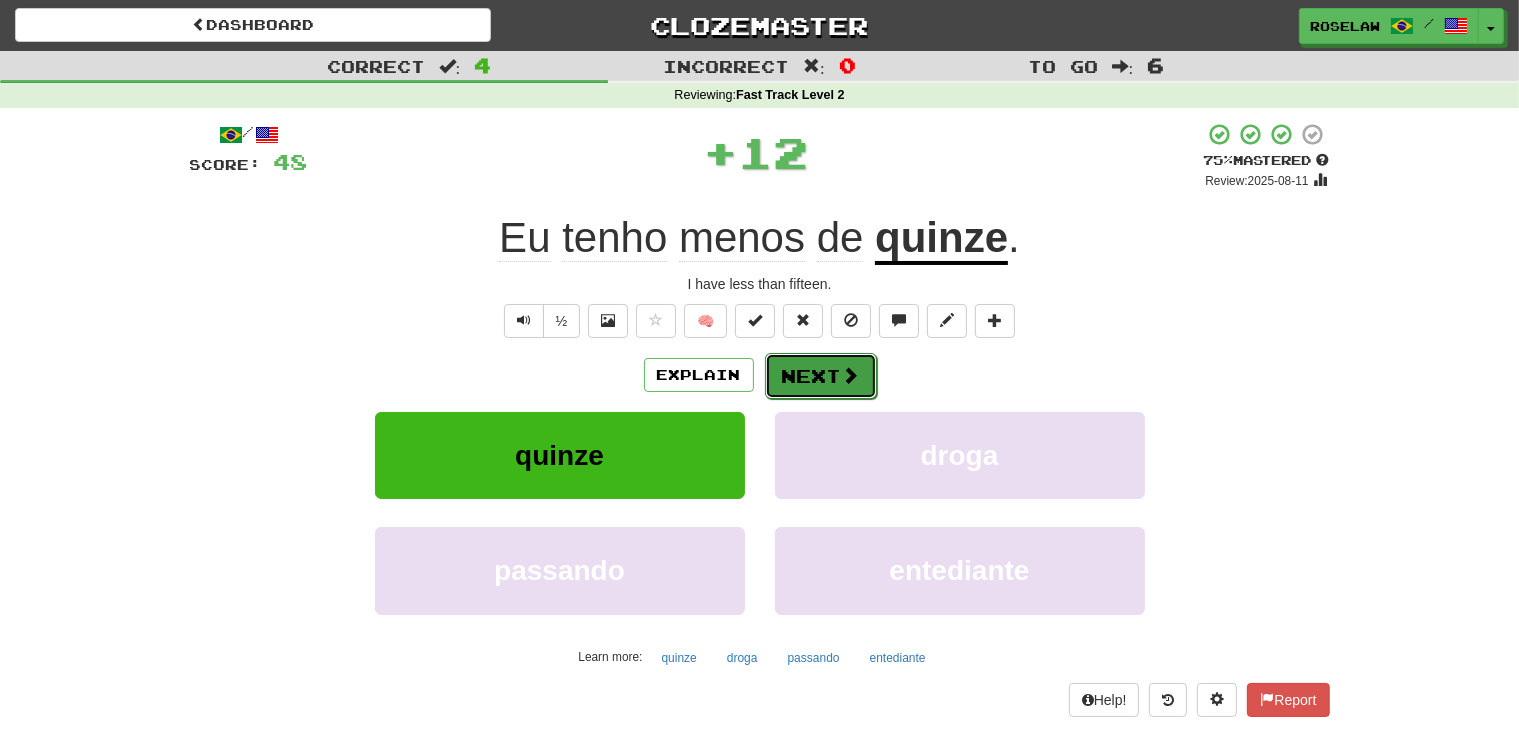 click on "Next" at bounding box center (821, 376) 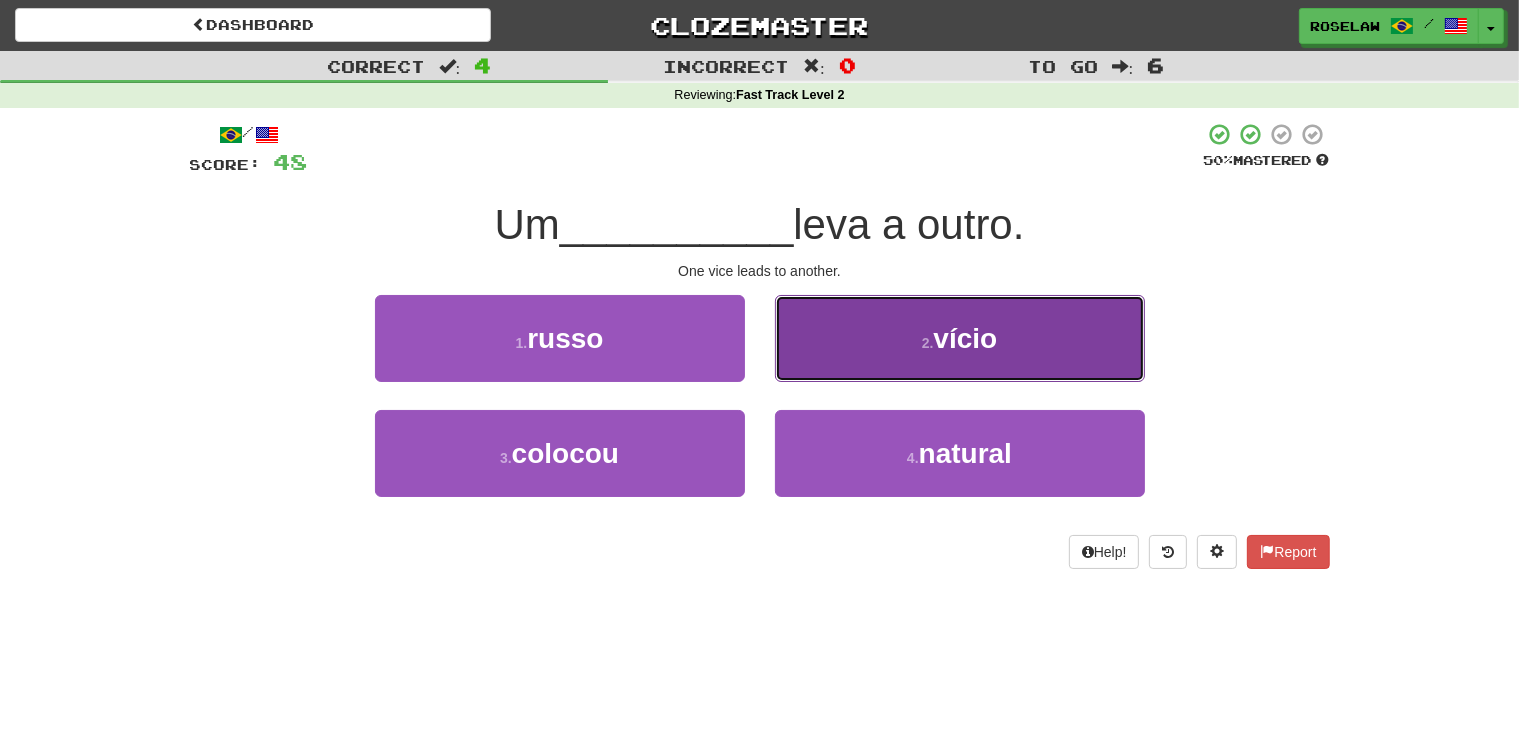 click on "2 .  vício" at bounding box center (960, 338) 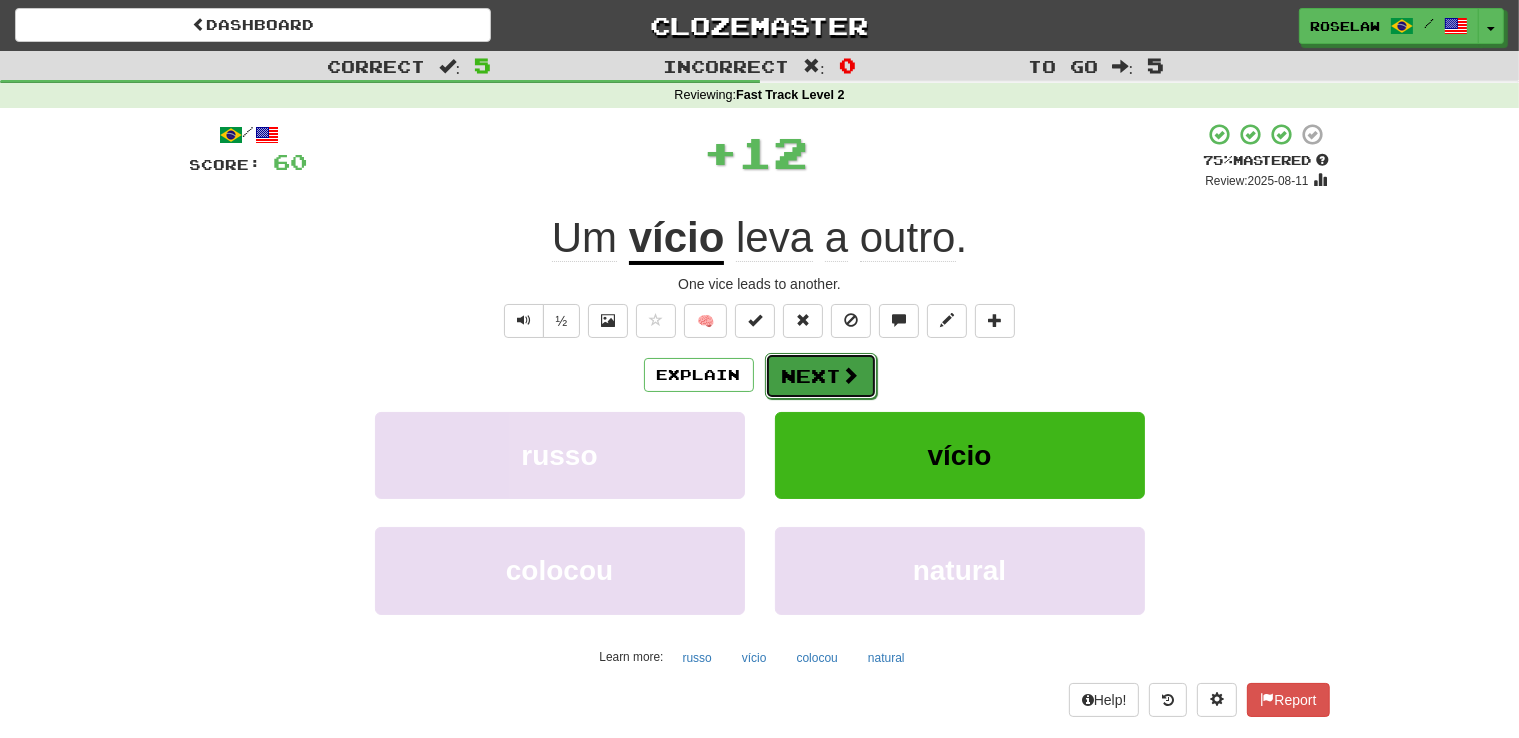 click on "Next" at bounding box center (821, 376) 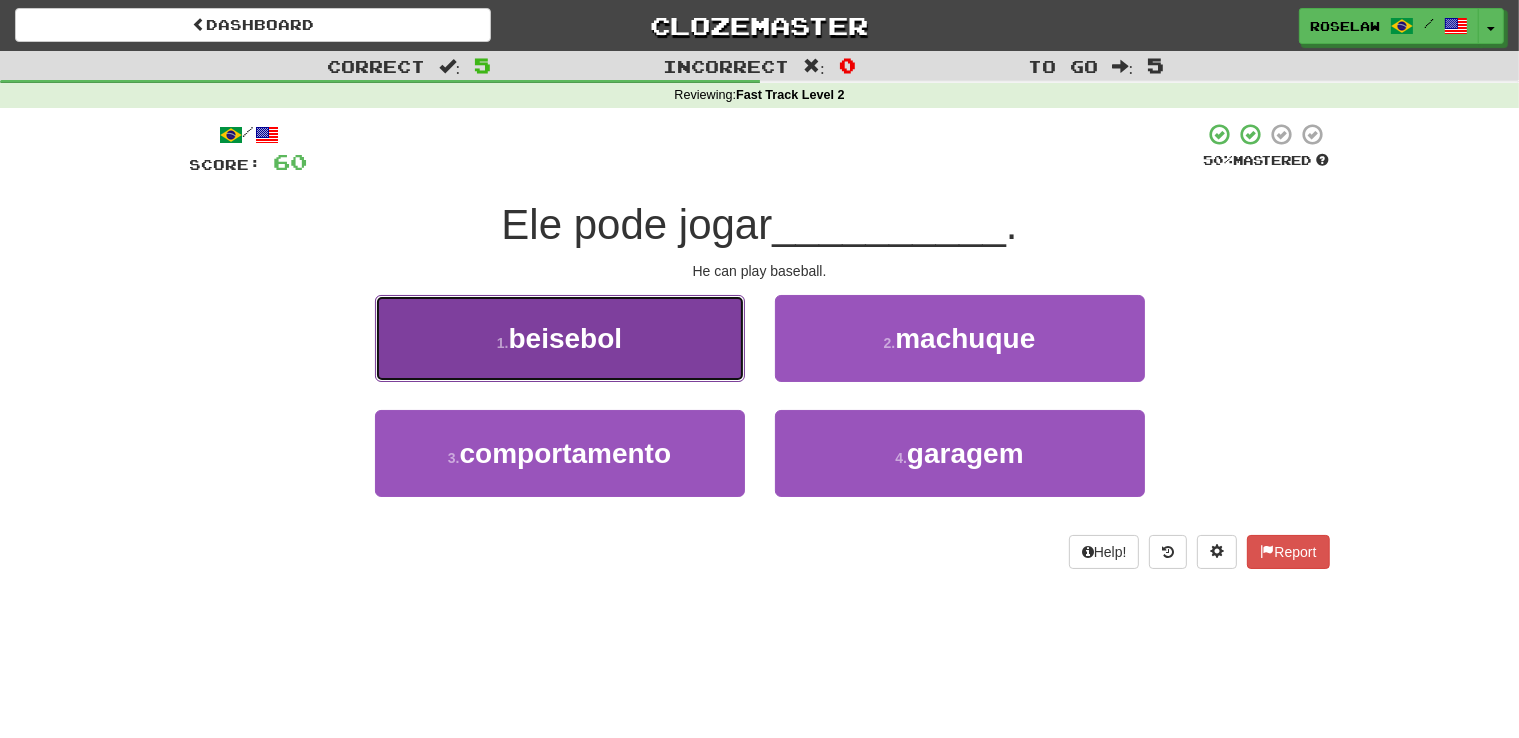 click on "1 .  beisebol" at bounding box center [560, 338] 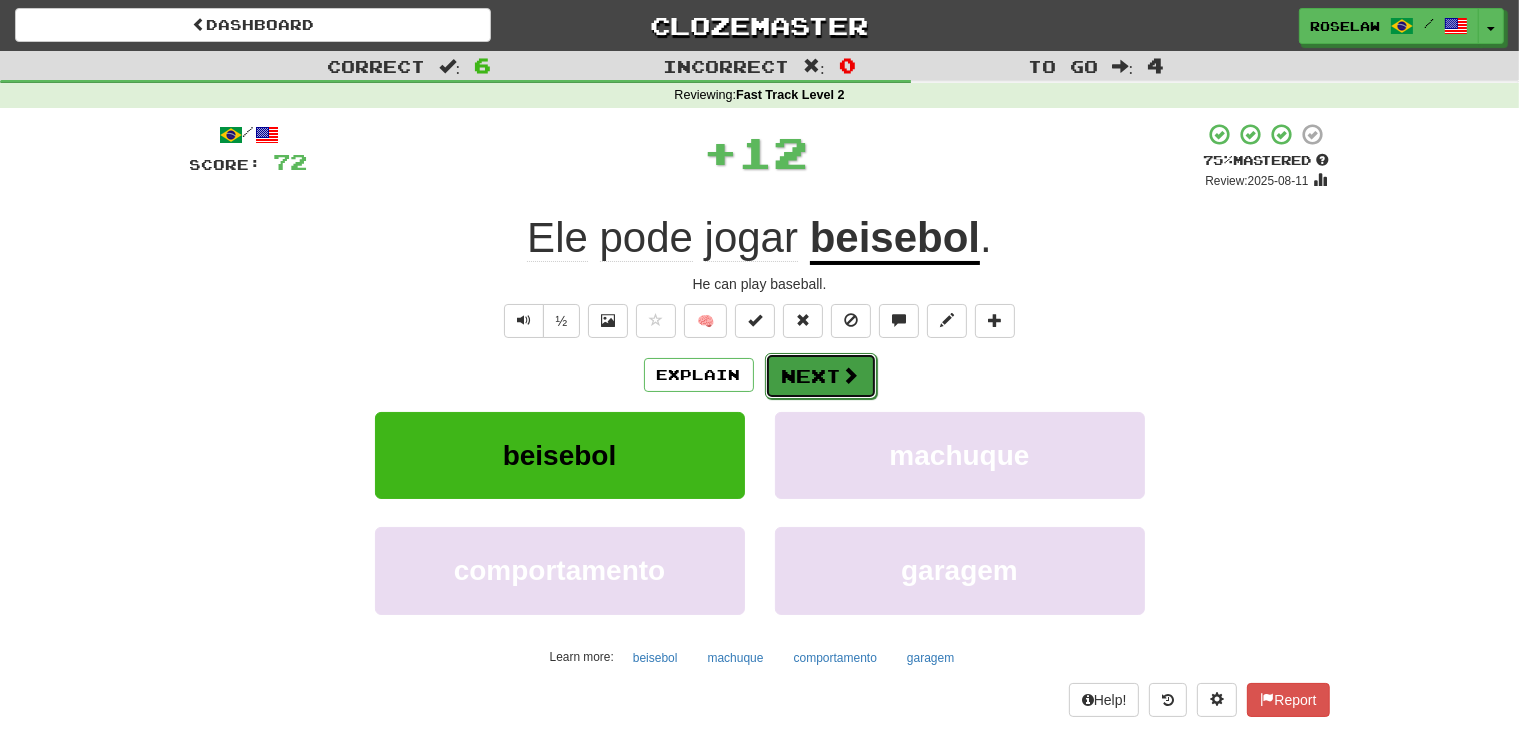 click on "Next" at bounding box center [821, 376] 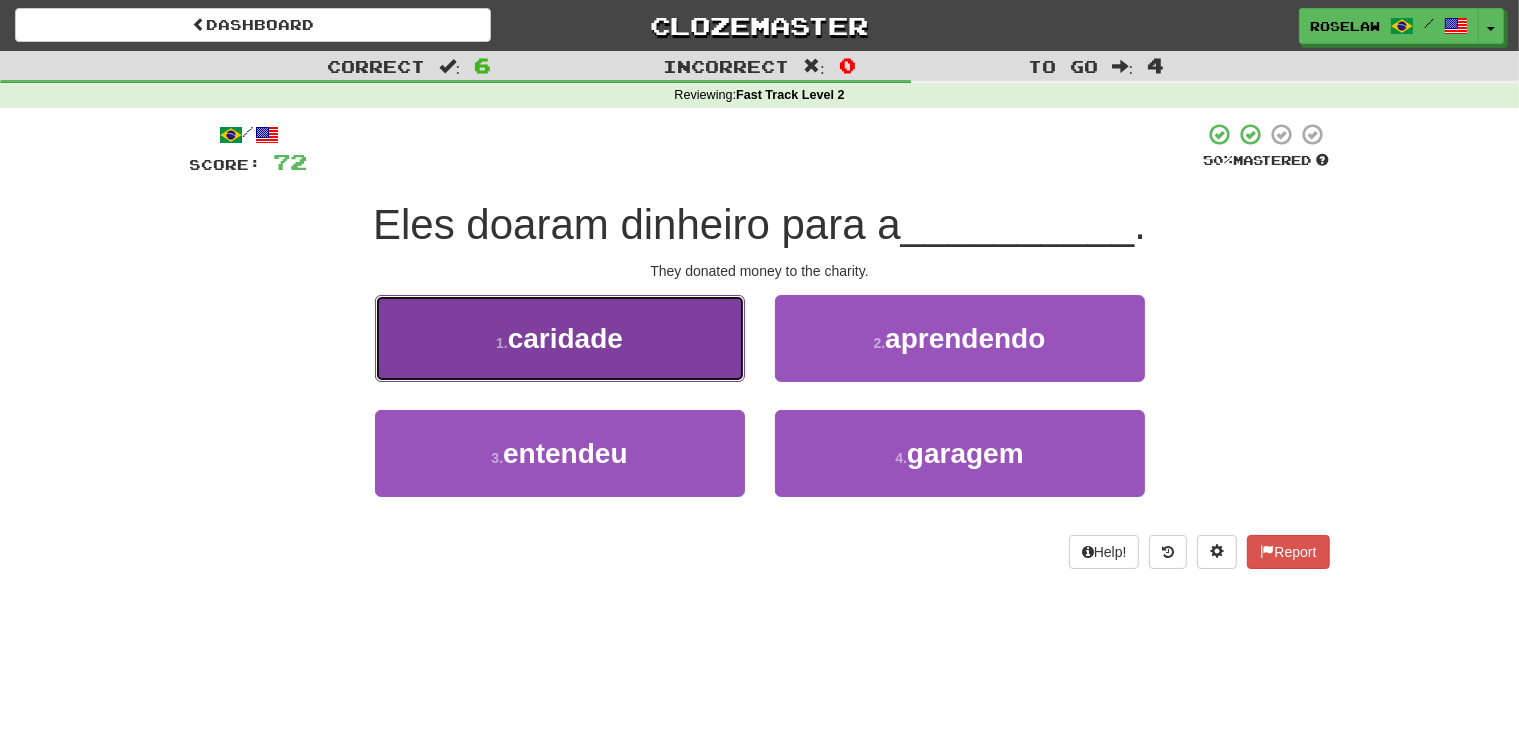 click on "1 .  caridade" at bounding box center [560, 338] 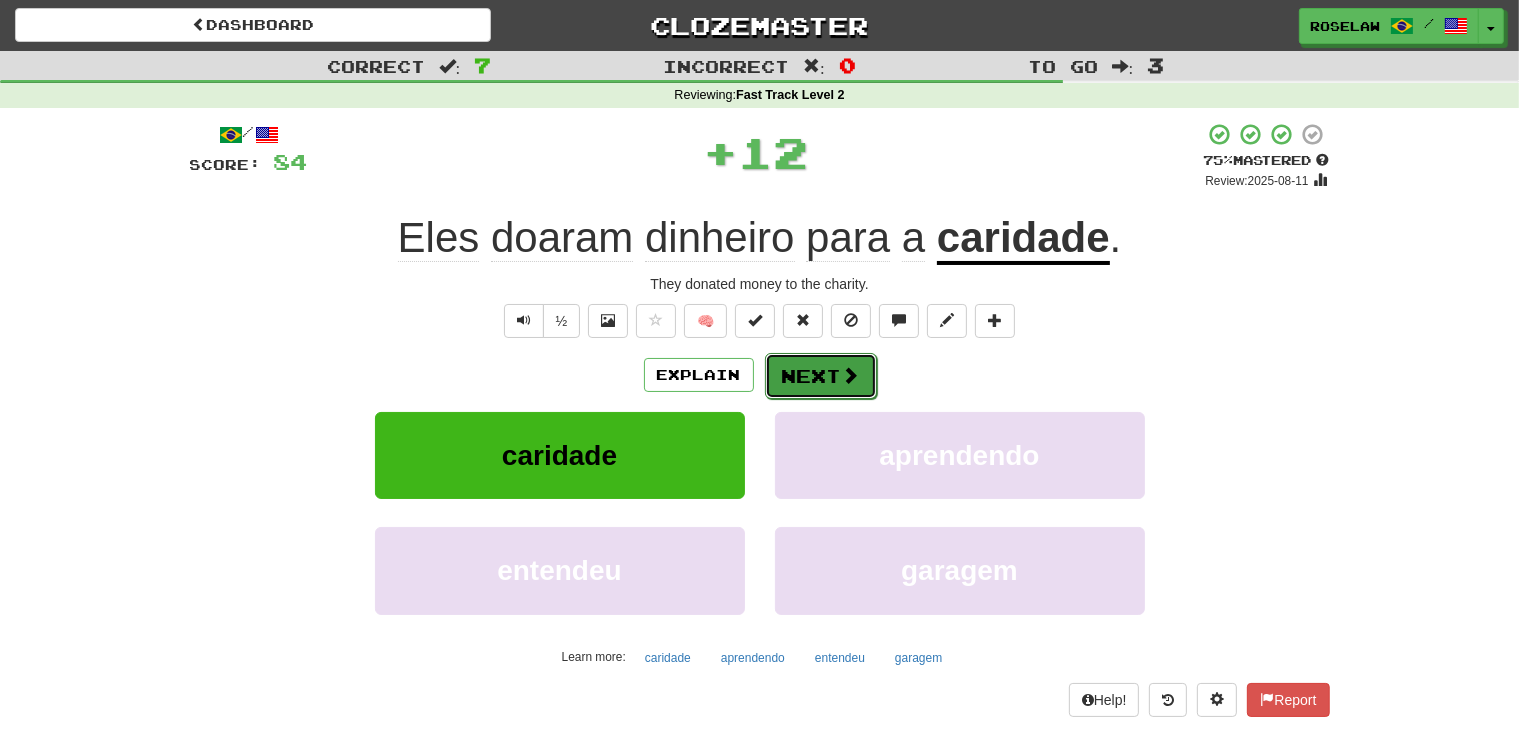 click on "Next" at bounding box center [821, 376] 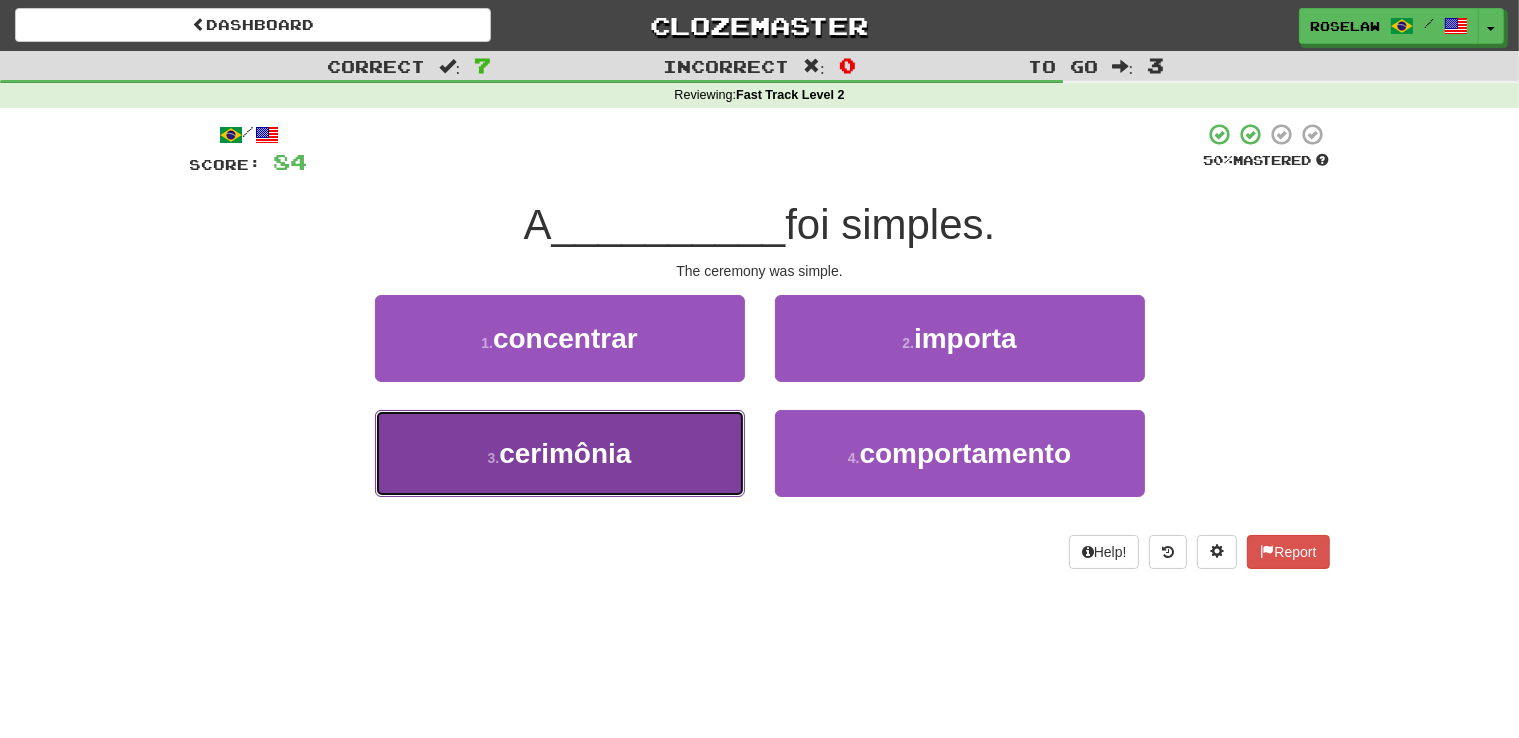 click on "3 .  cerimônia" at bounding box center [560, 453] 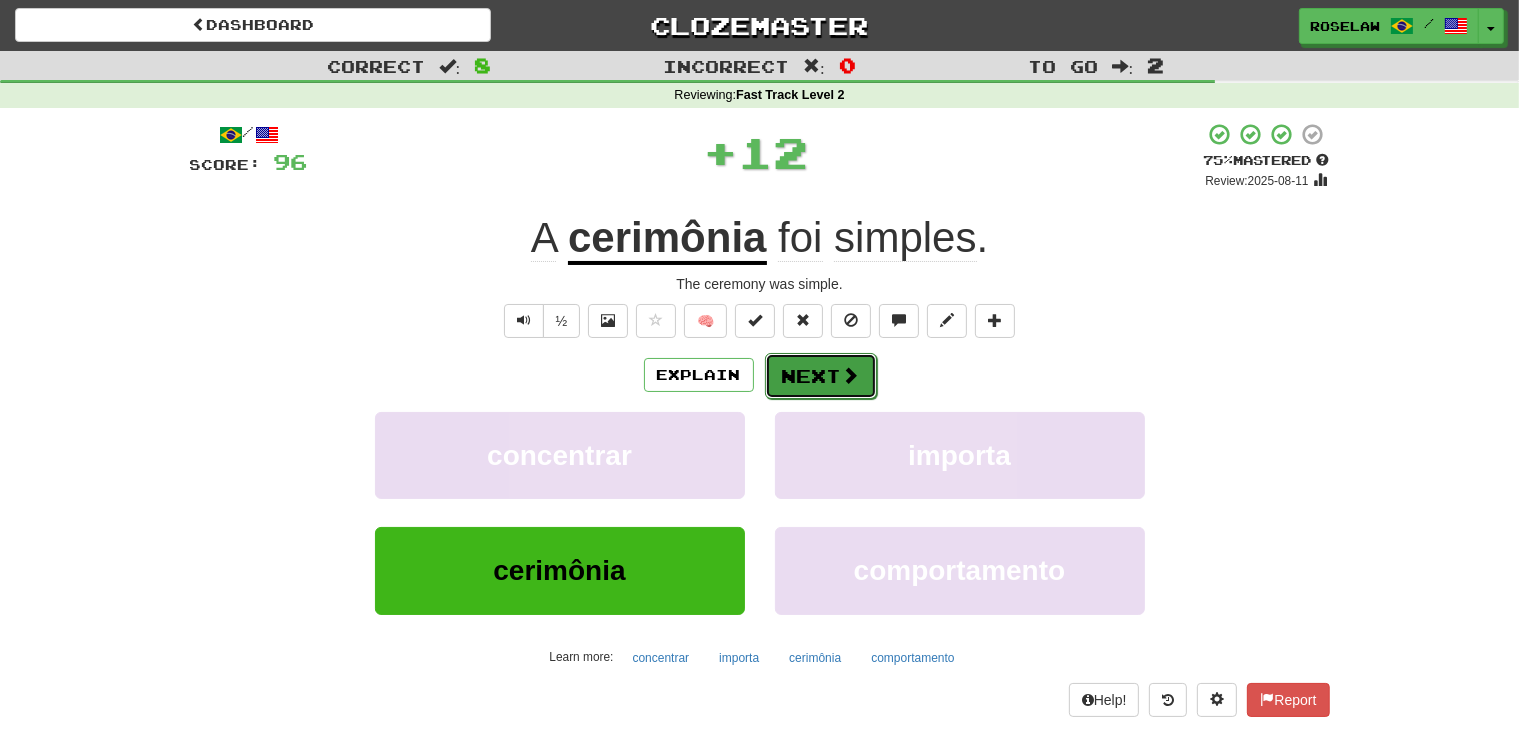 click on "Next" at bounding box center (821, 376) 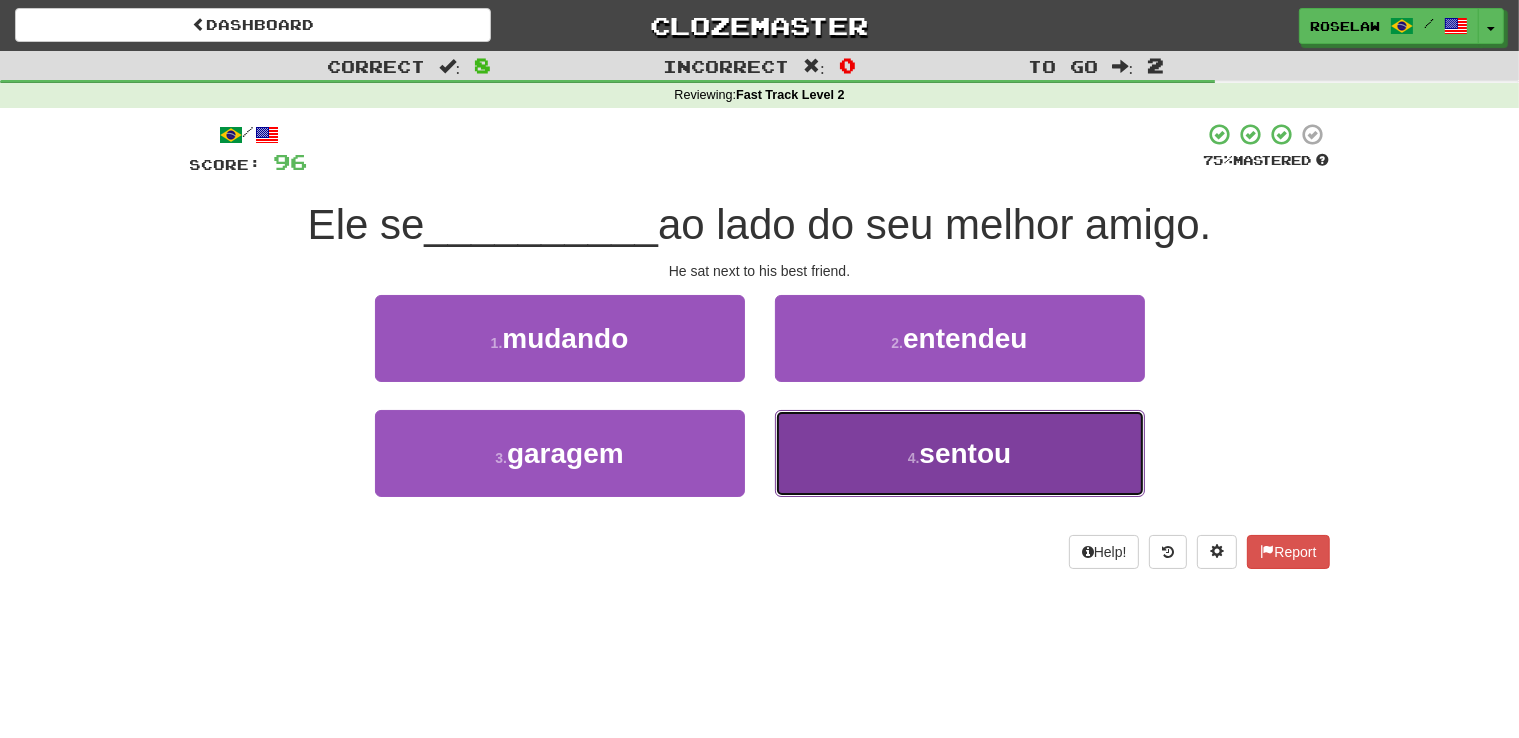 click on "4 .  sentou" at bounding box center (960, 453) 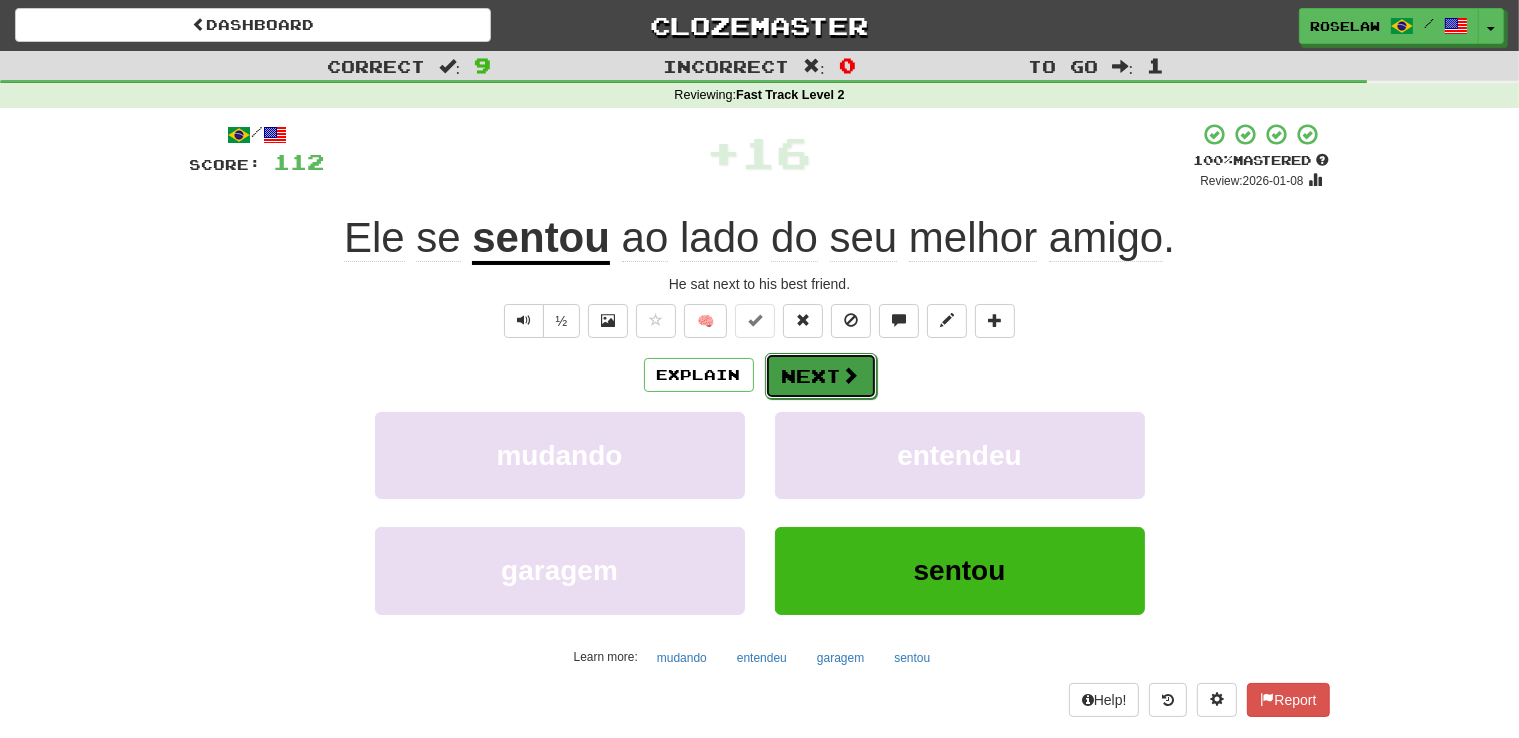 click on "Next" at bounding box center (821, 376) 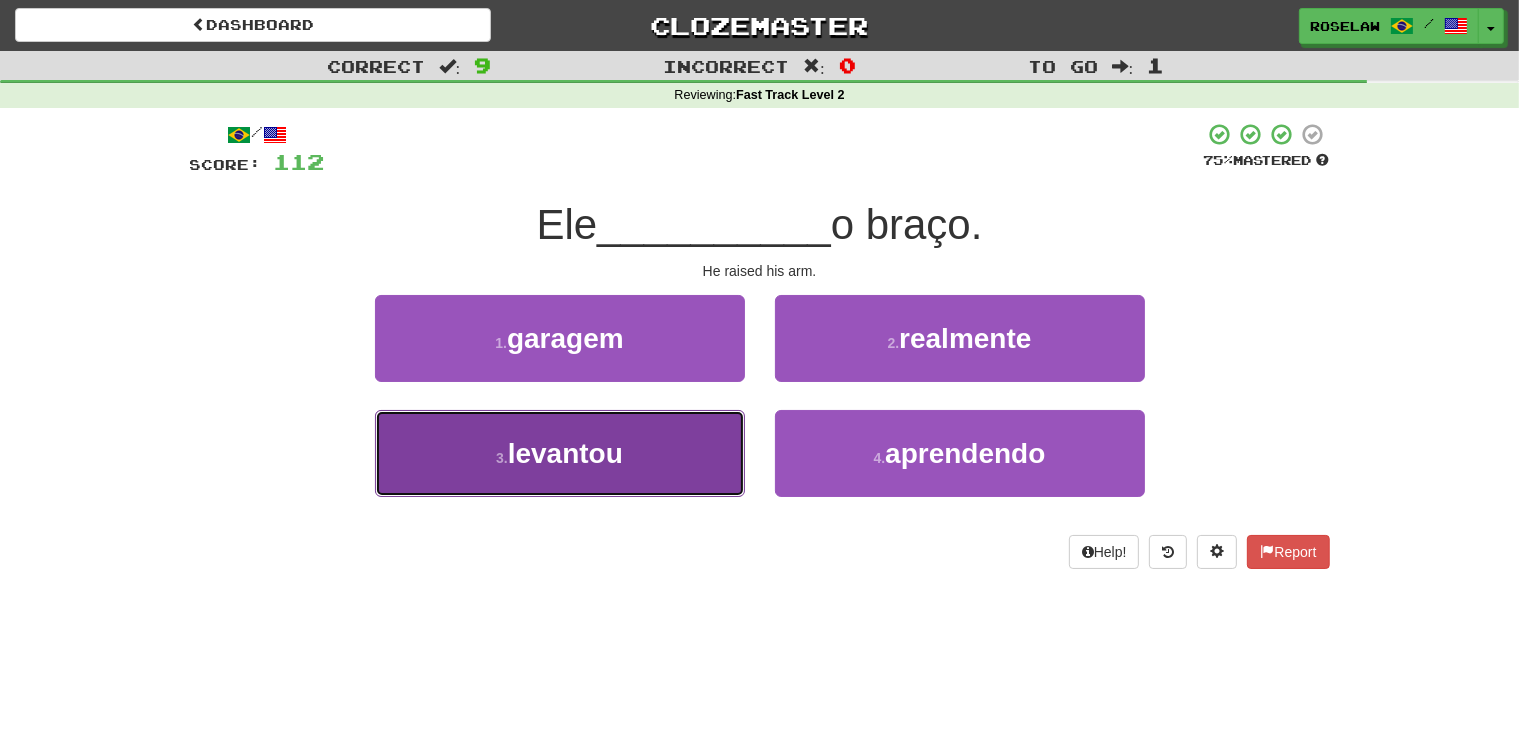 click on "3 .  levantou" at bounding box center [560, 453] 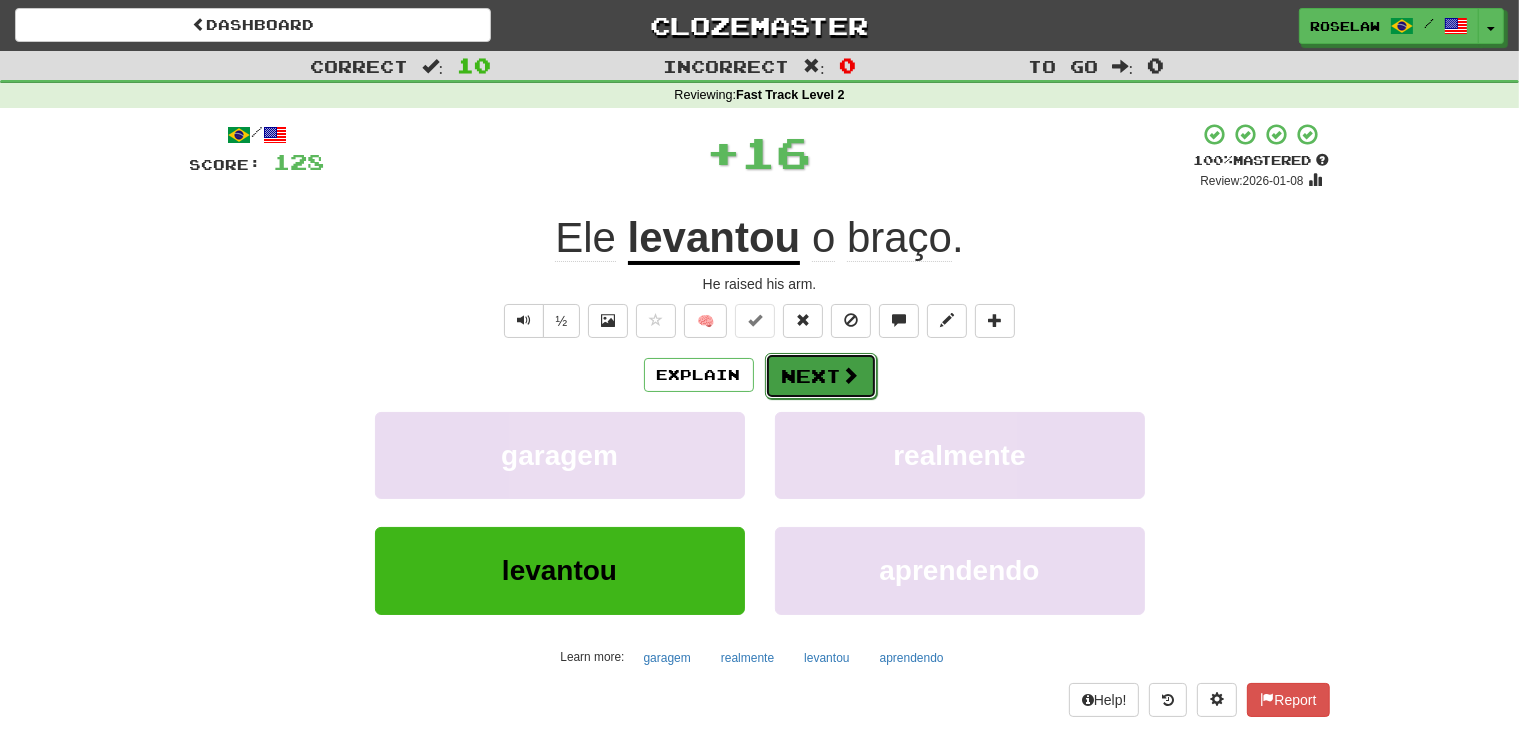 click on "Next" at bounding box center [821, 376] 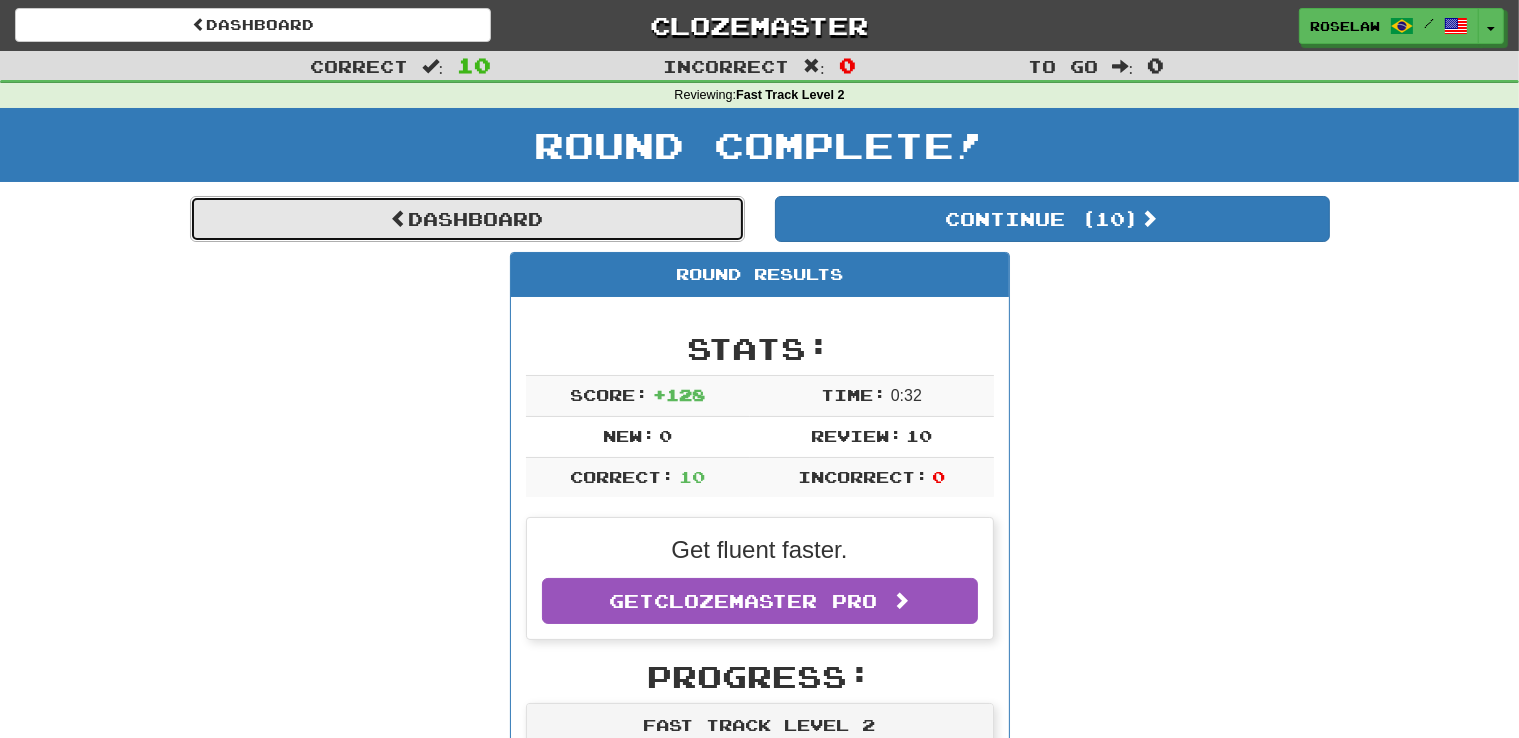 click on "Dashboard" at bounding box center [467, 219] 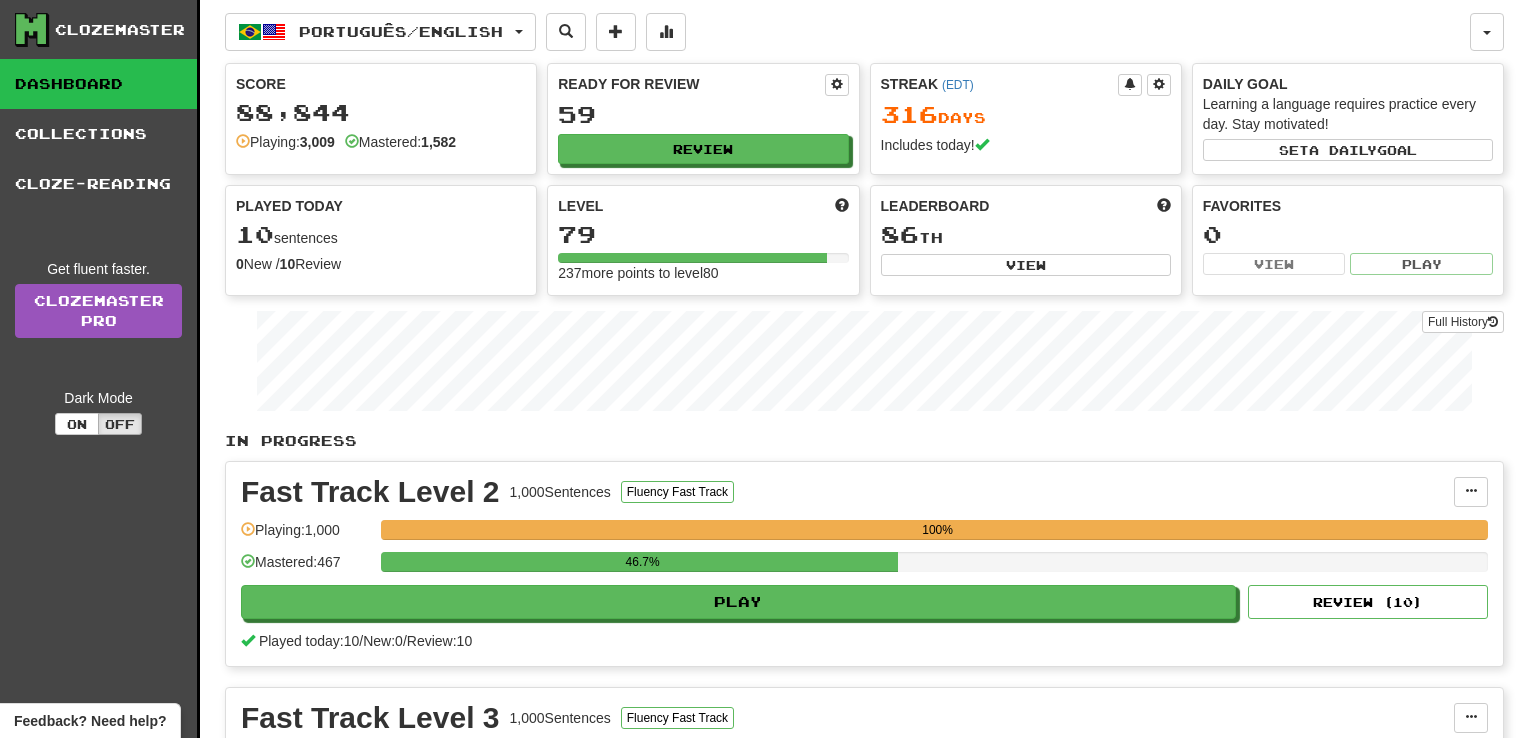 scroll, scrollTop: 0, scrollLeft: 0, axis: both 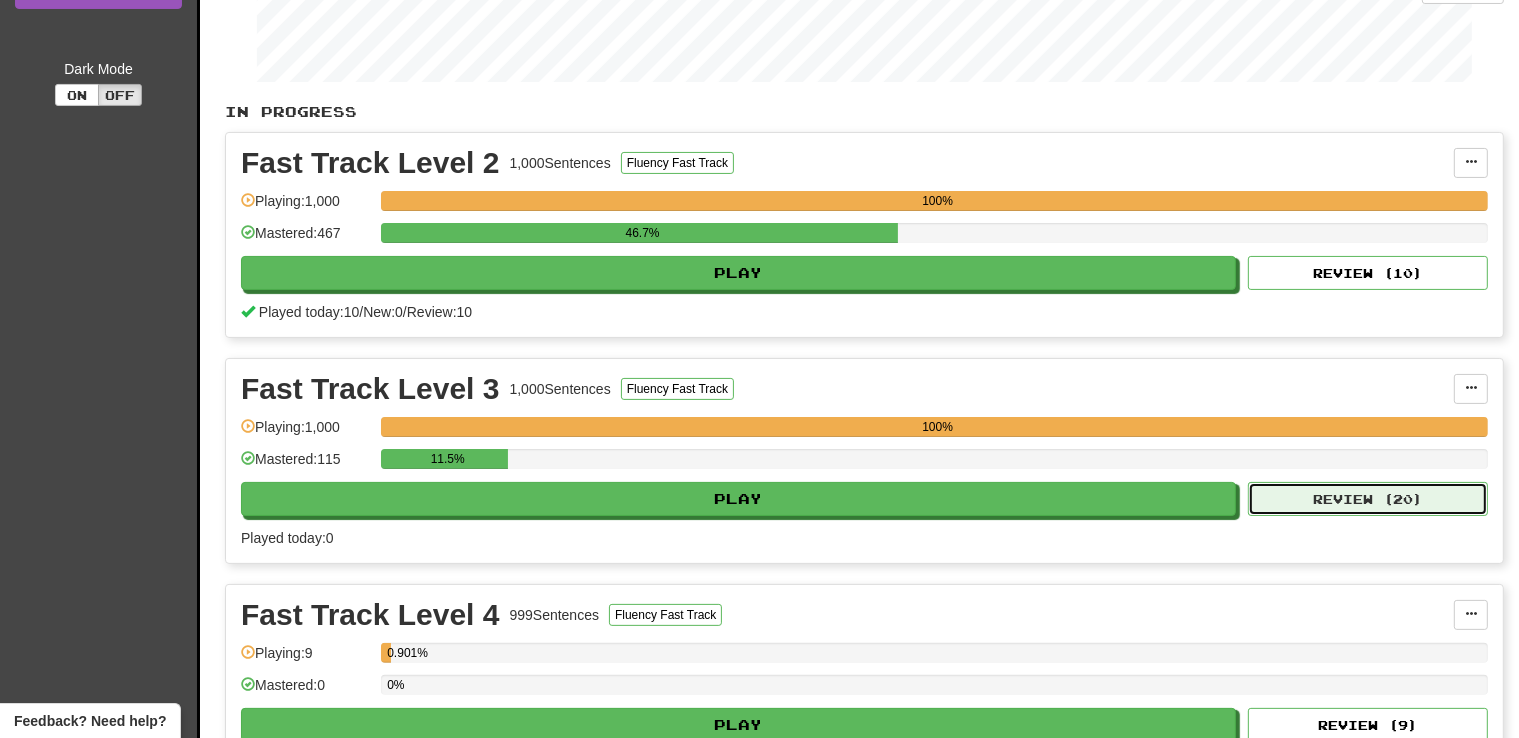 click on "Review ( 20 )" at bounding box center (1368, 499) 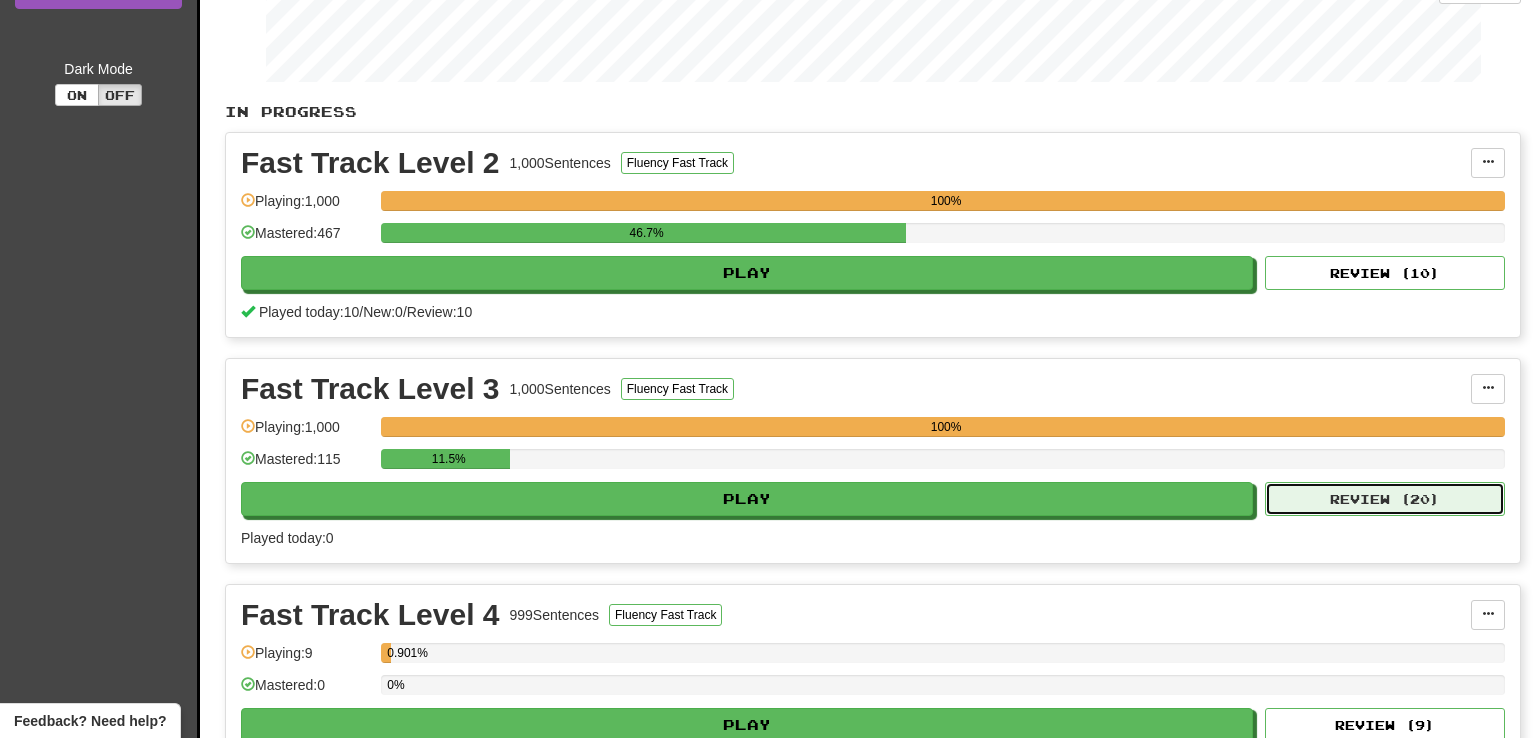 select on "**" 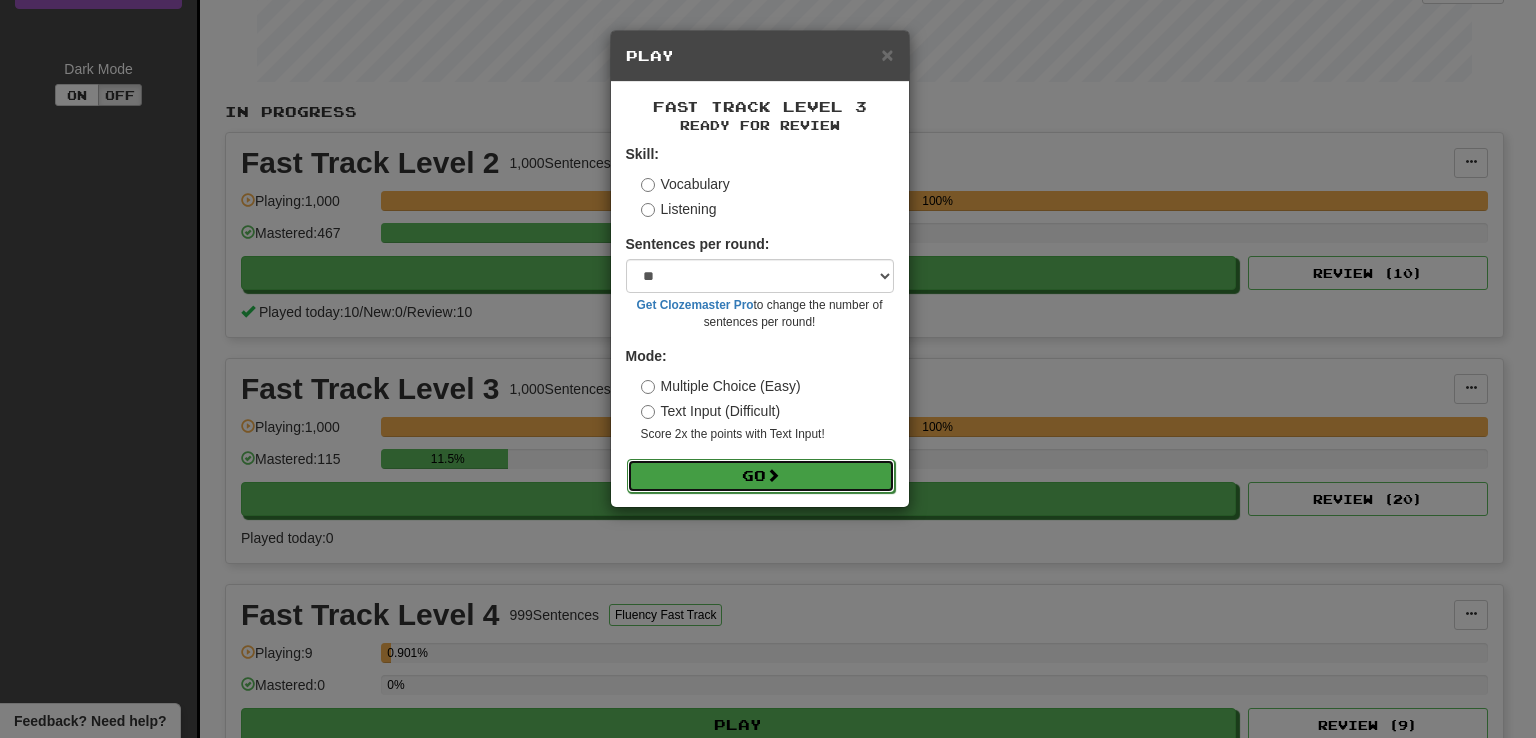 click on "Go" at bounding box center [761, 476] 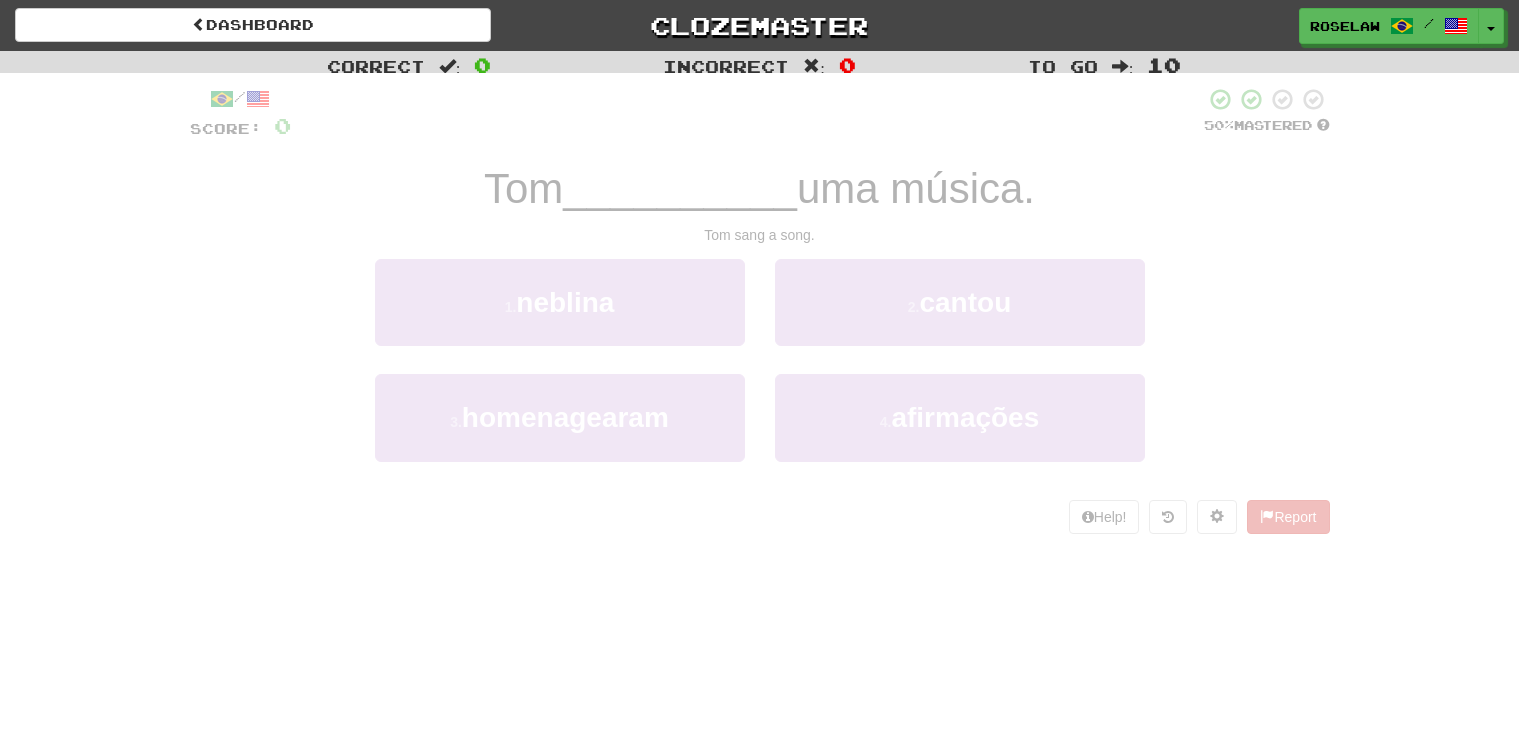 scroll, scrollTop: 0, scrollLeft: 0, axis: both 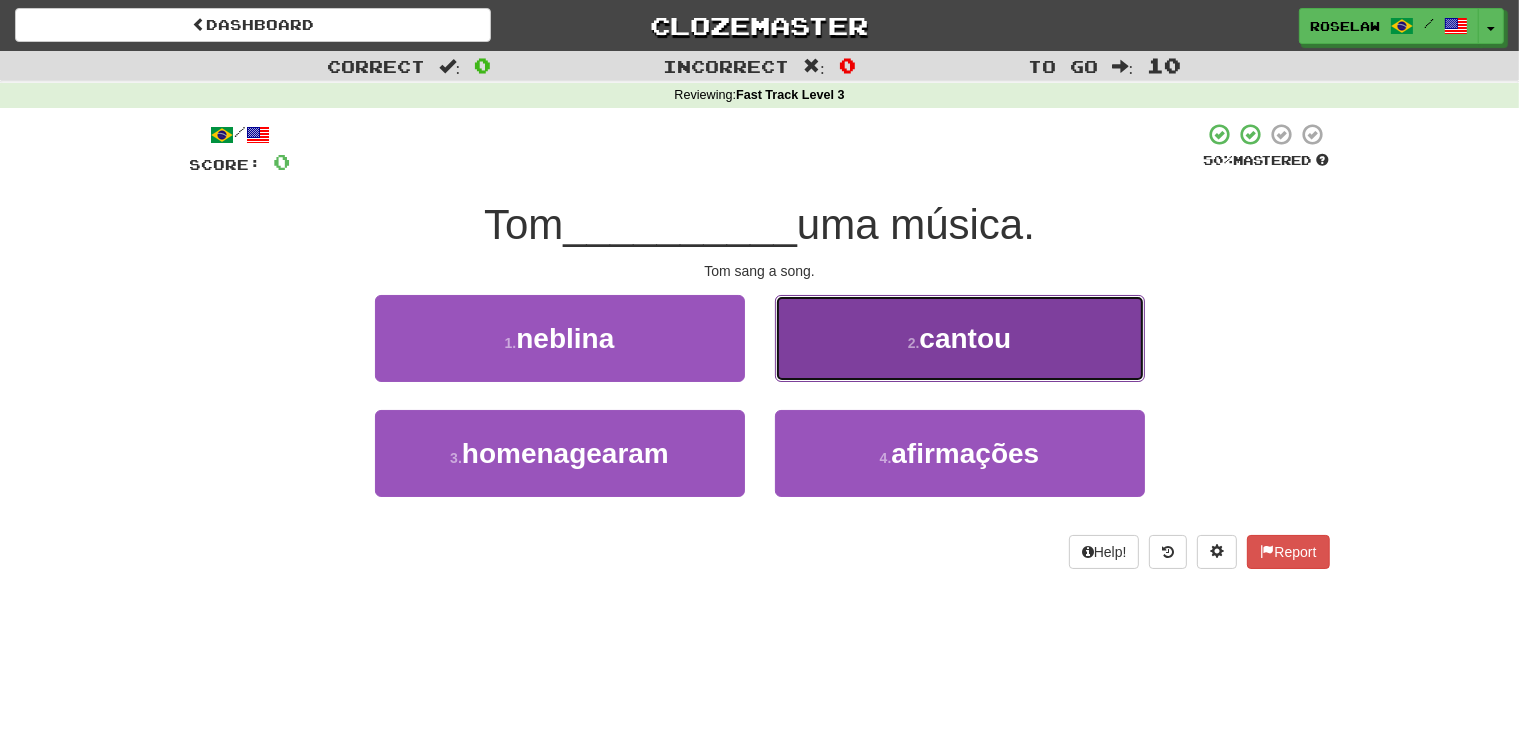 click on "2 .  cantou" at bounding box center (960, 338) 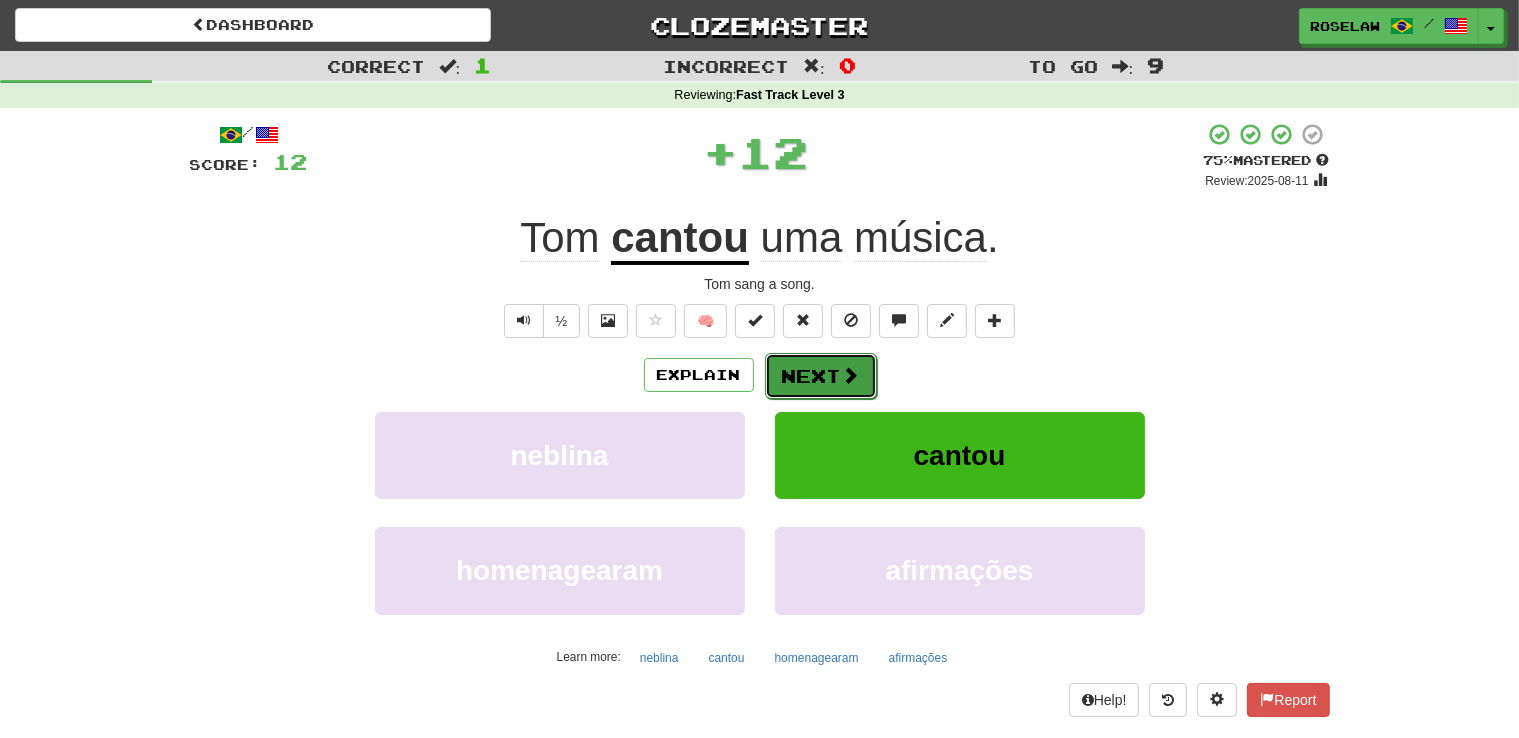 click on "Next" at bounding box center (821, 376) 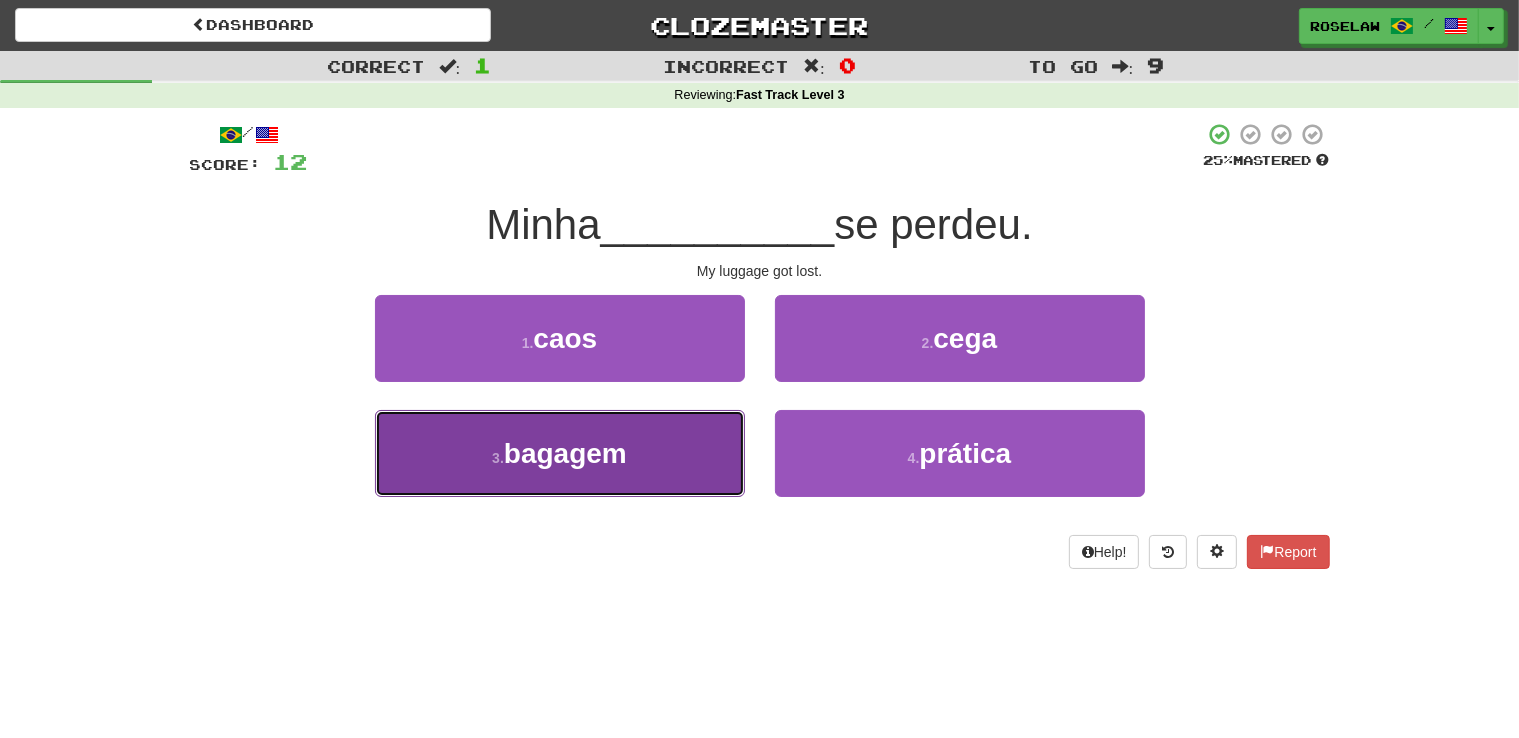click on "3 .  bagagem" at bounding box center [560, 453] 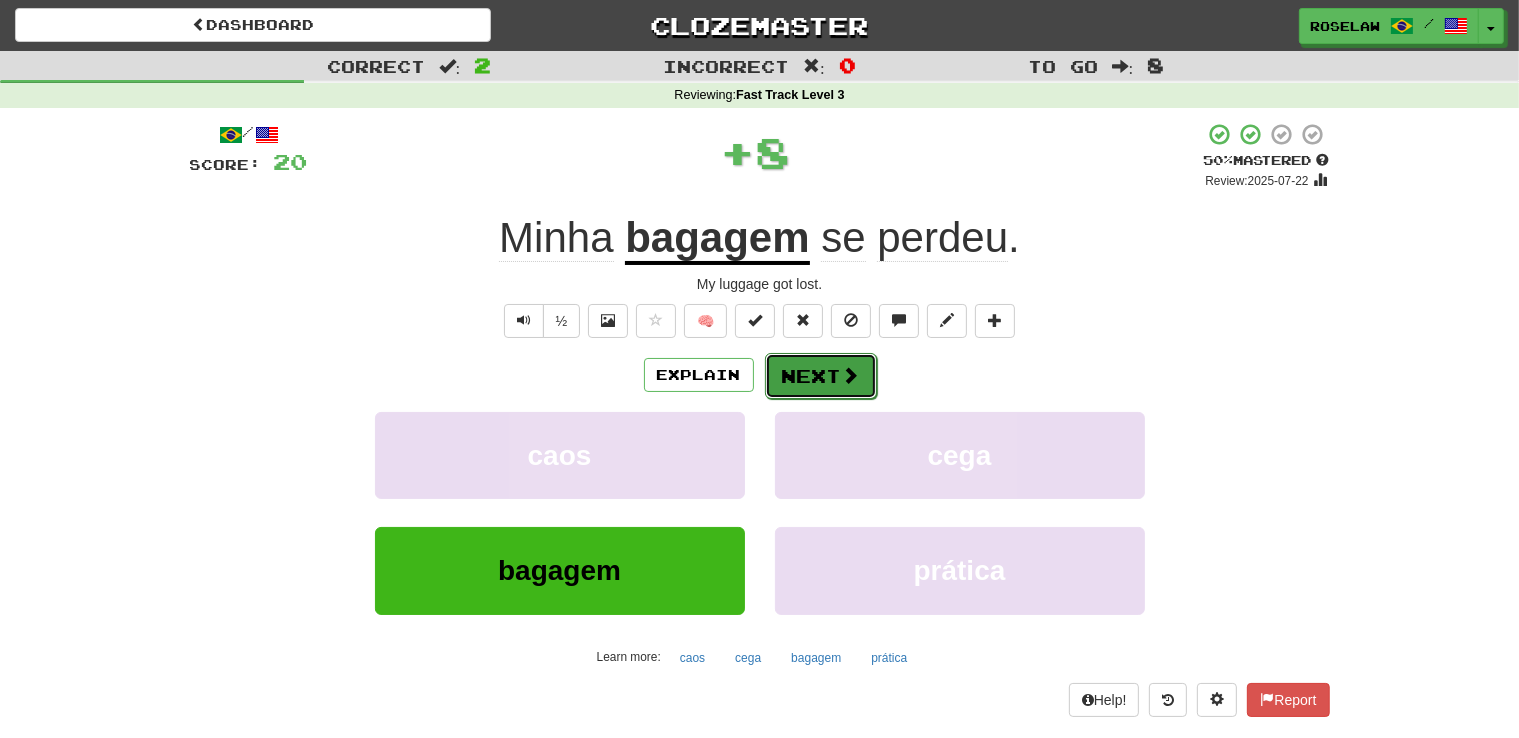 click on "Next" at bounding box center (821, 376) 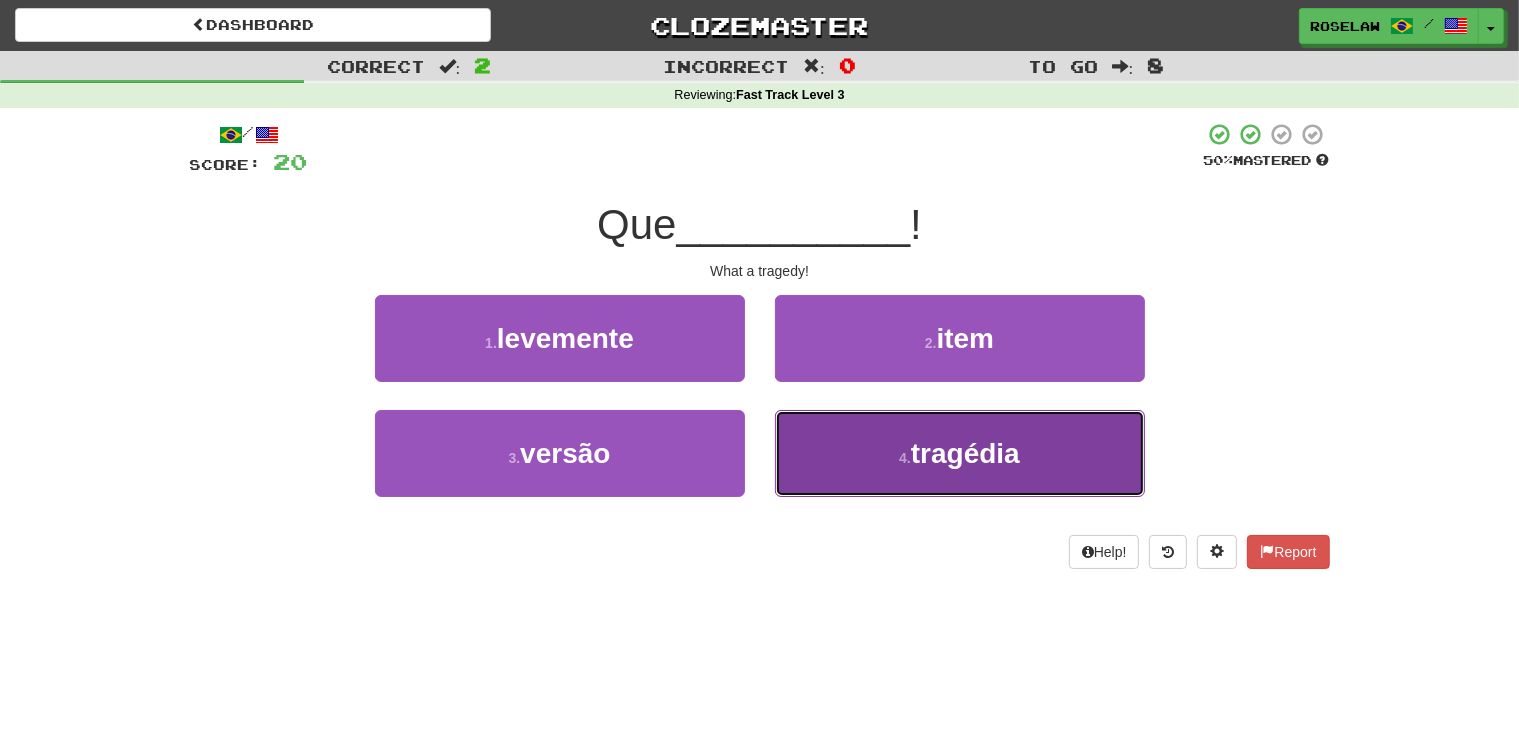 click on "4 .  tragédia" at bounding box center [960, 453] 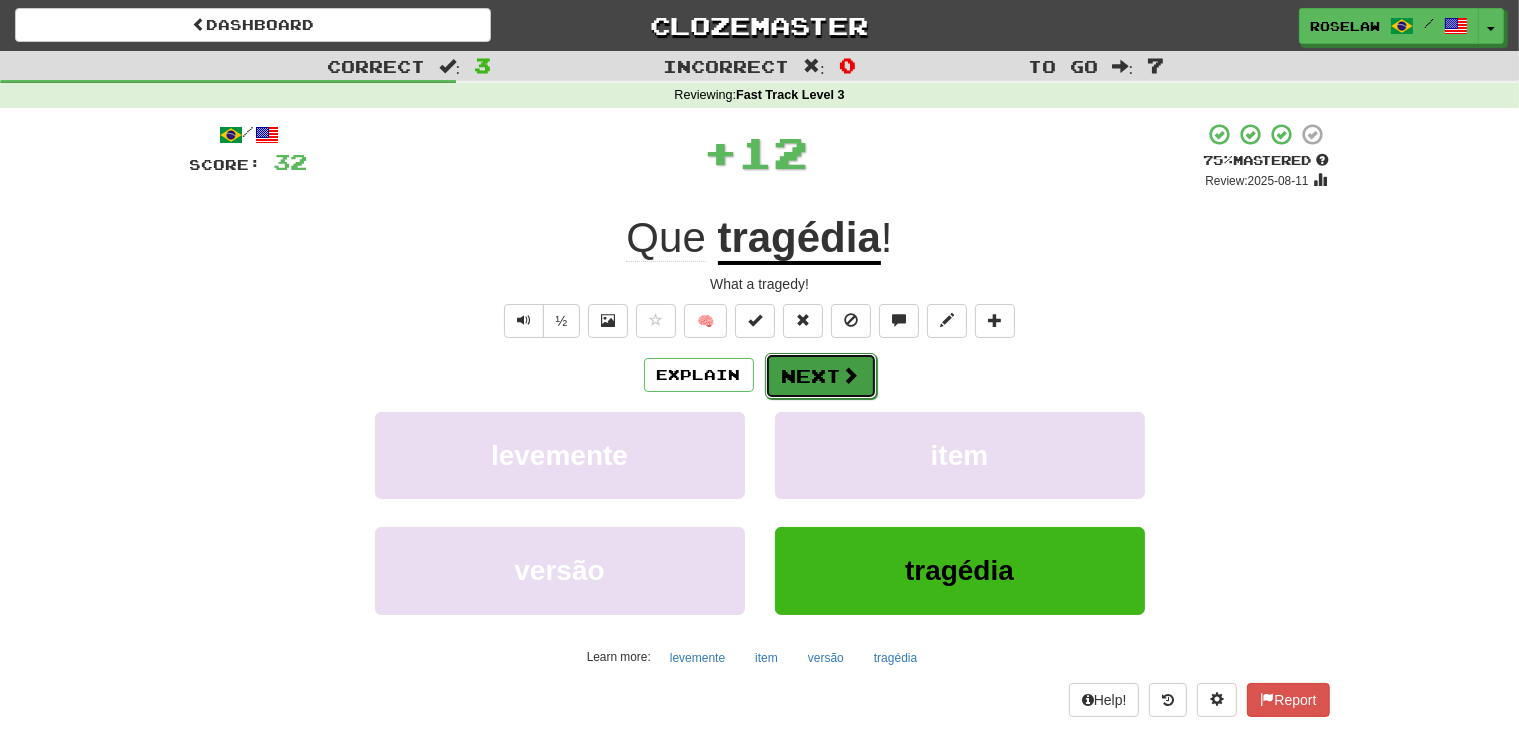 click on "Next" at bounding box center [821, 376] 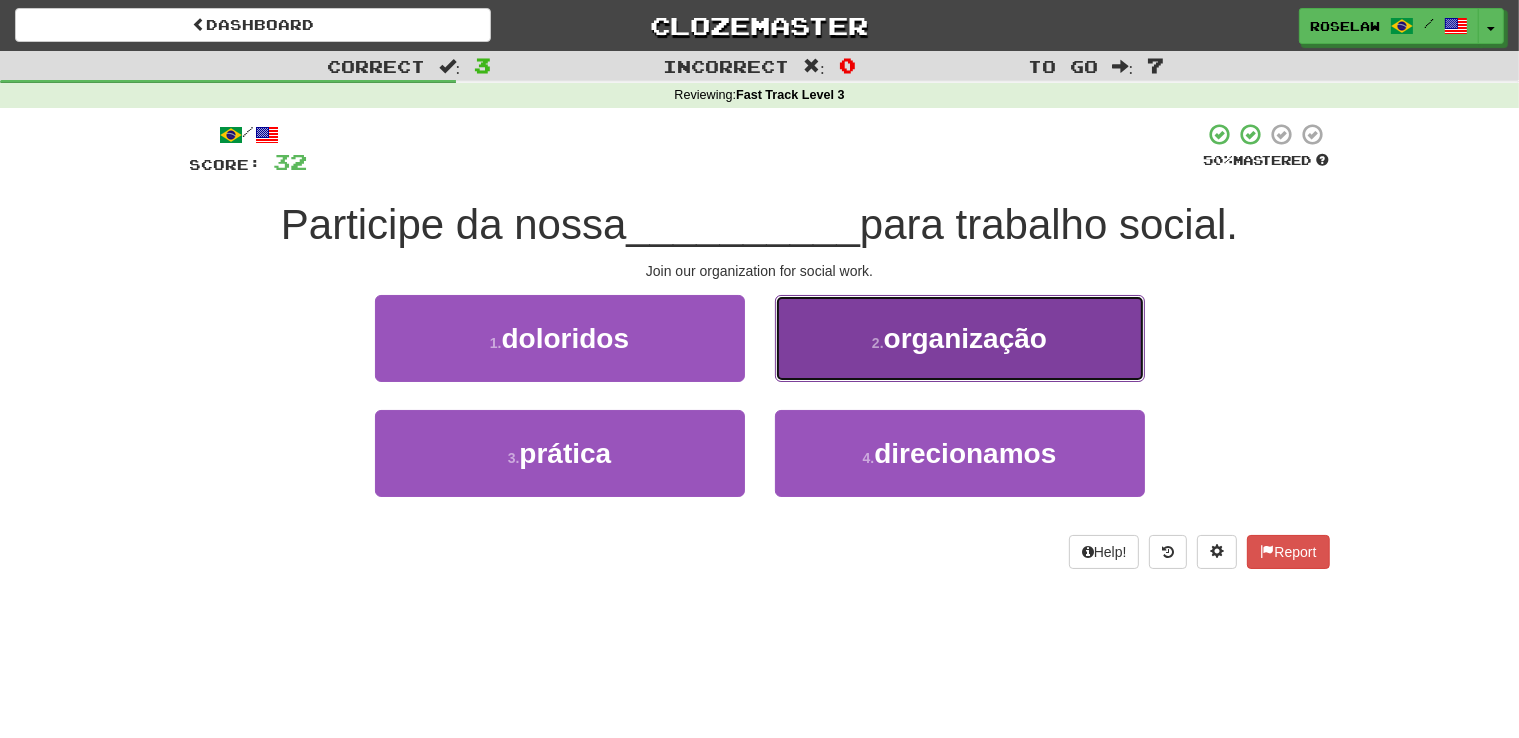 click on "2 .  organização" at bounding box center [960, 338] 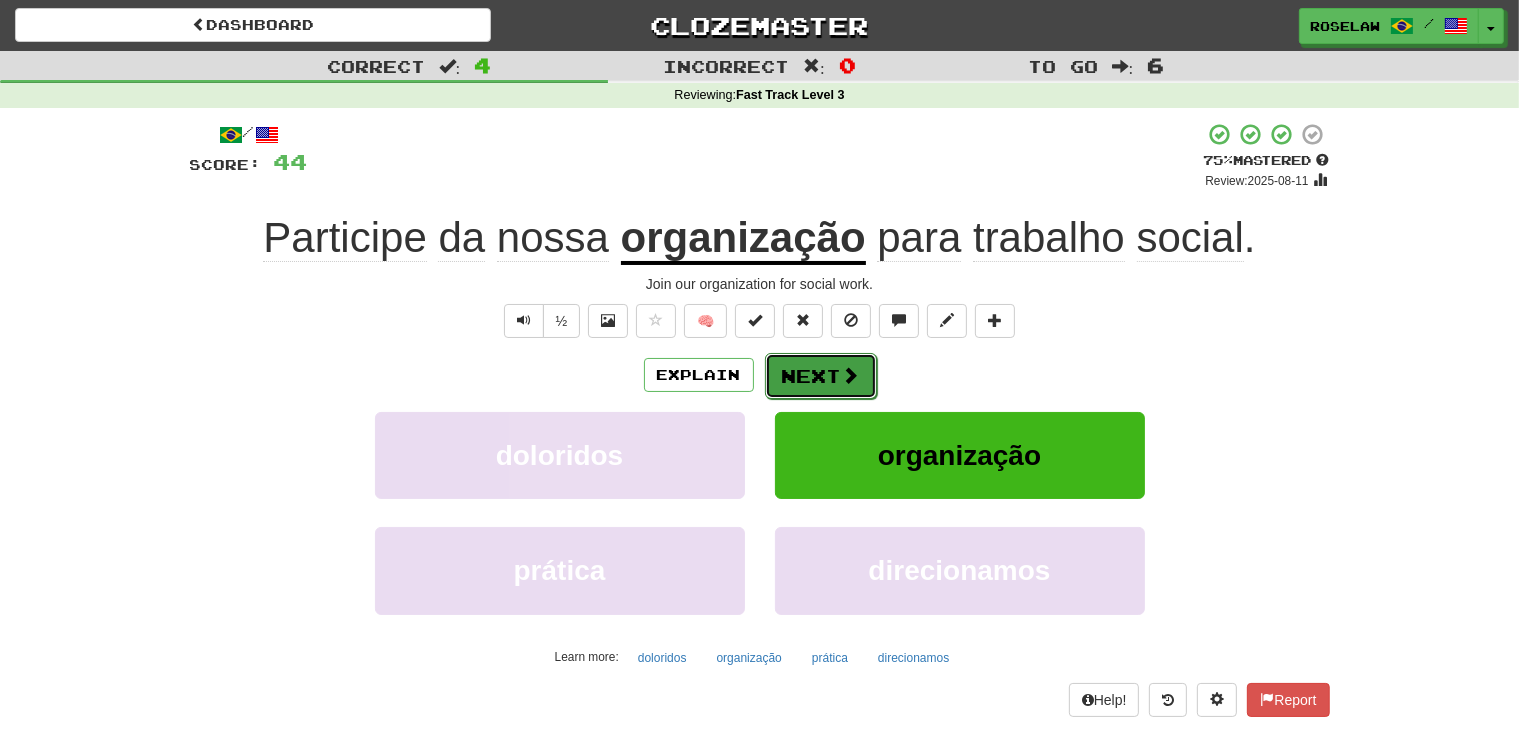 click on "Next" at bounding box center [821, 376] 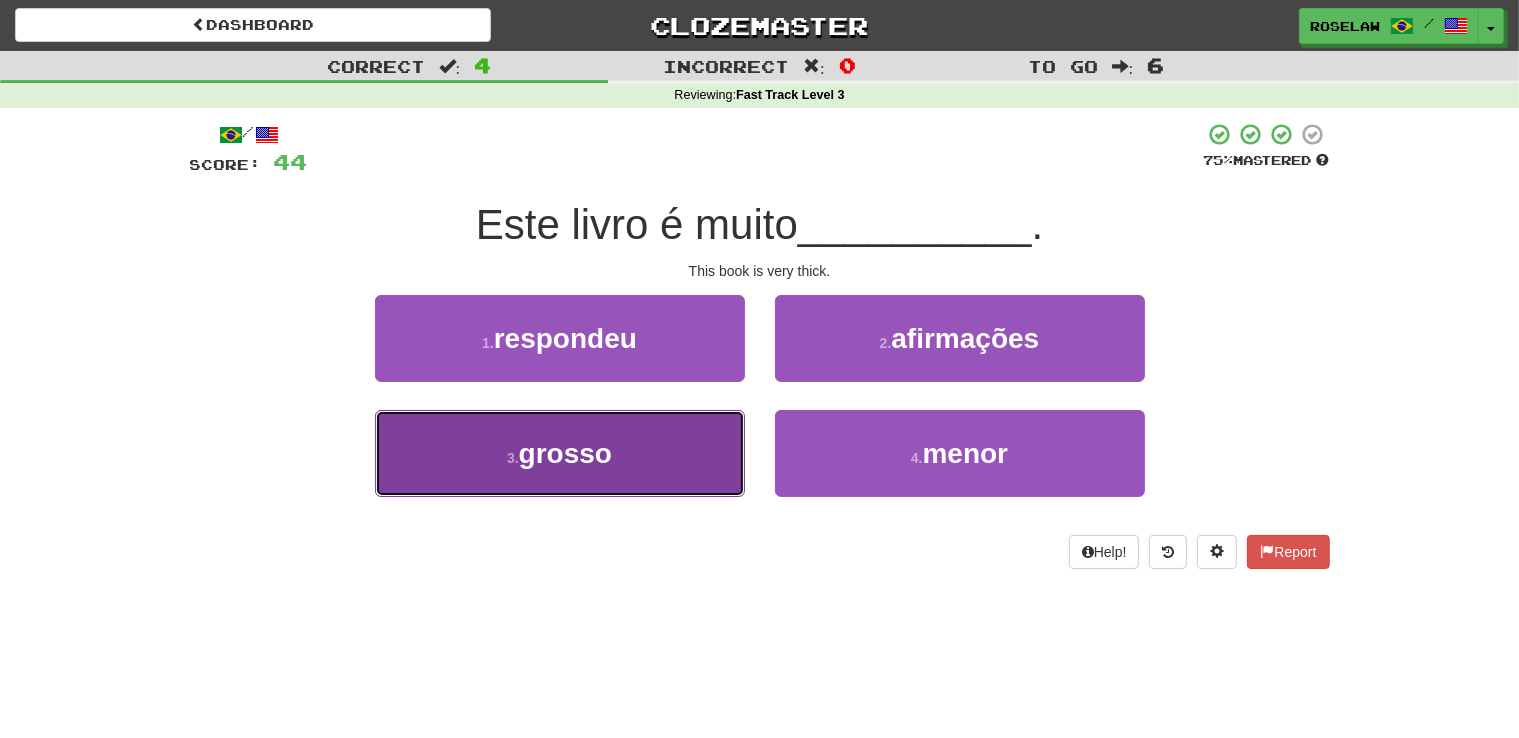 click on "3 .  grosso" at bounding box center [560, 453] 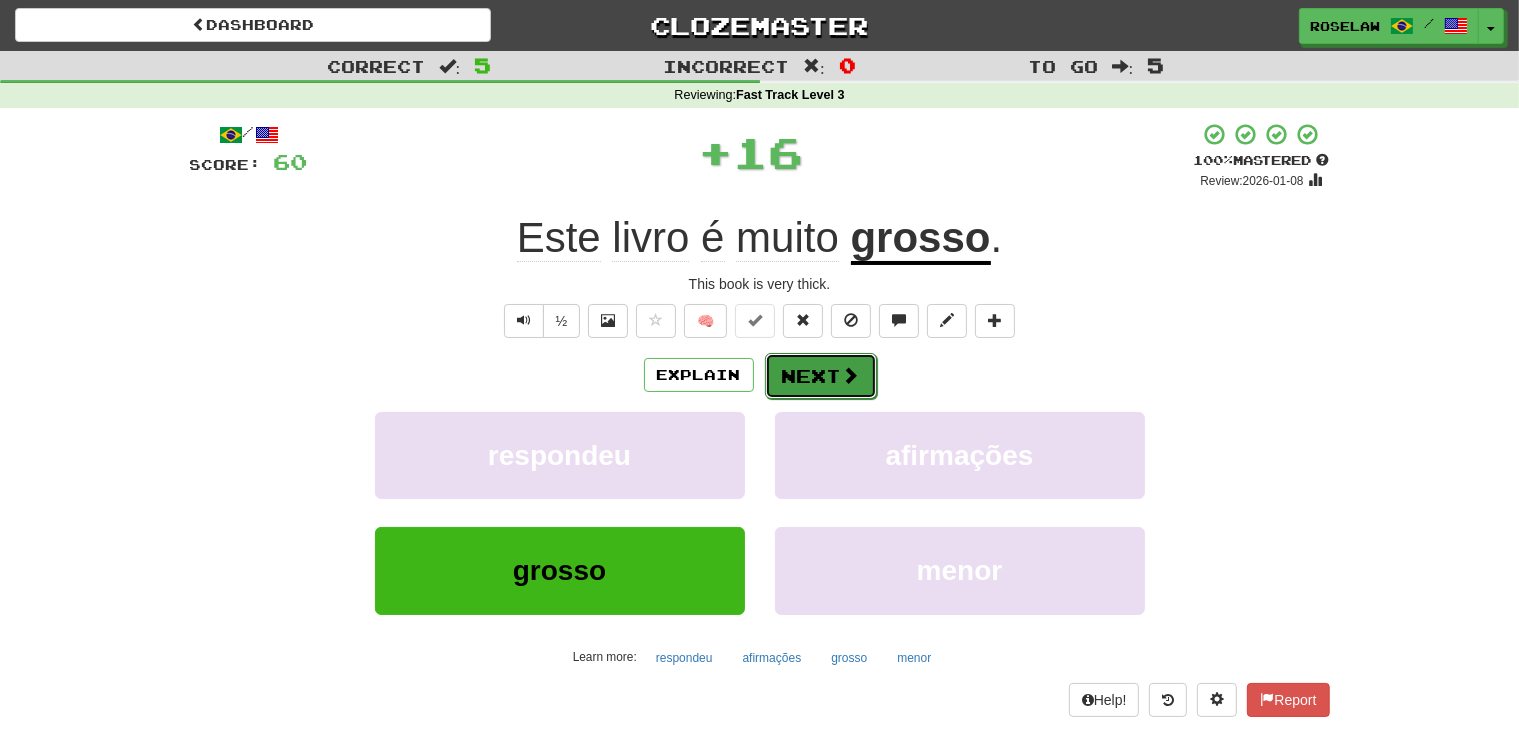 click on "Next" at bounding box center (821, 376) 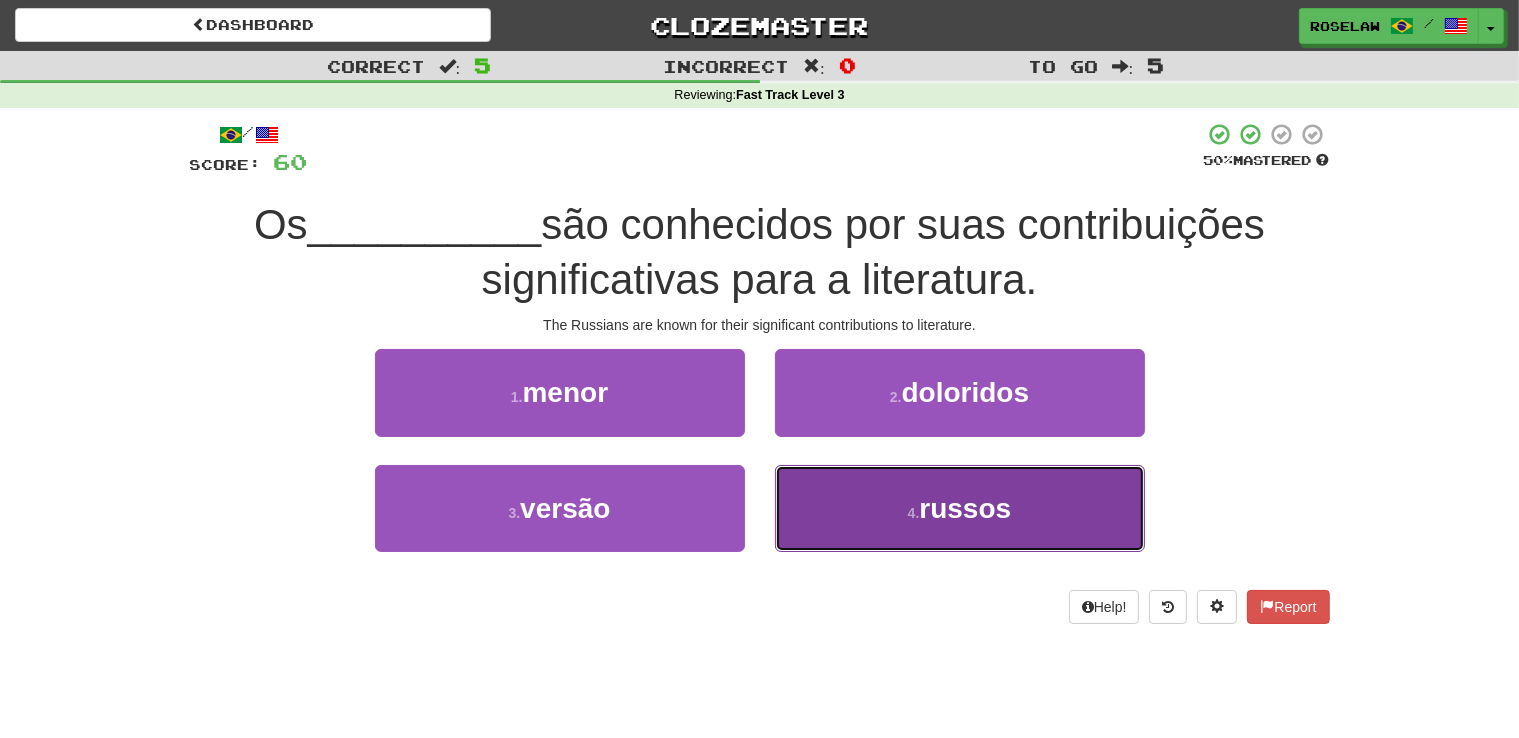click on "4 .  russos" at bounding box center [960, 508] 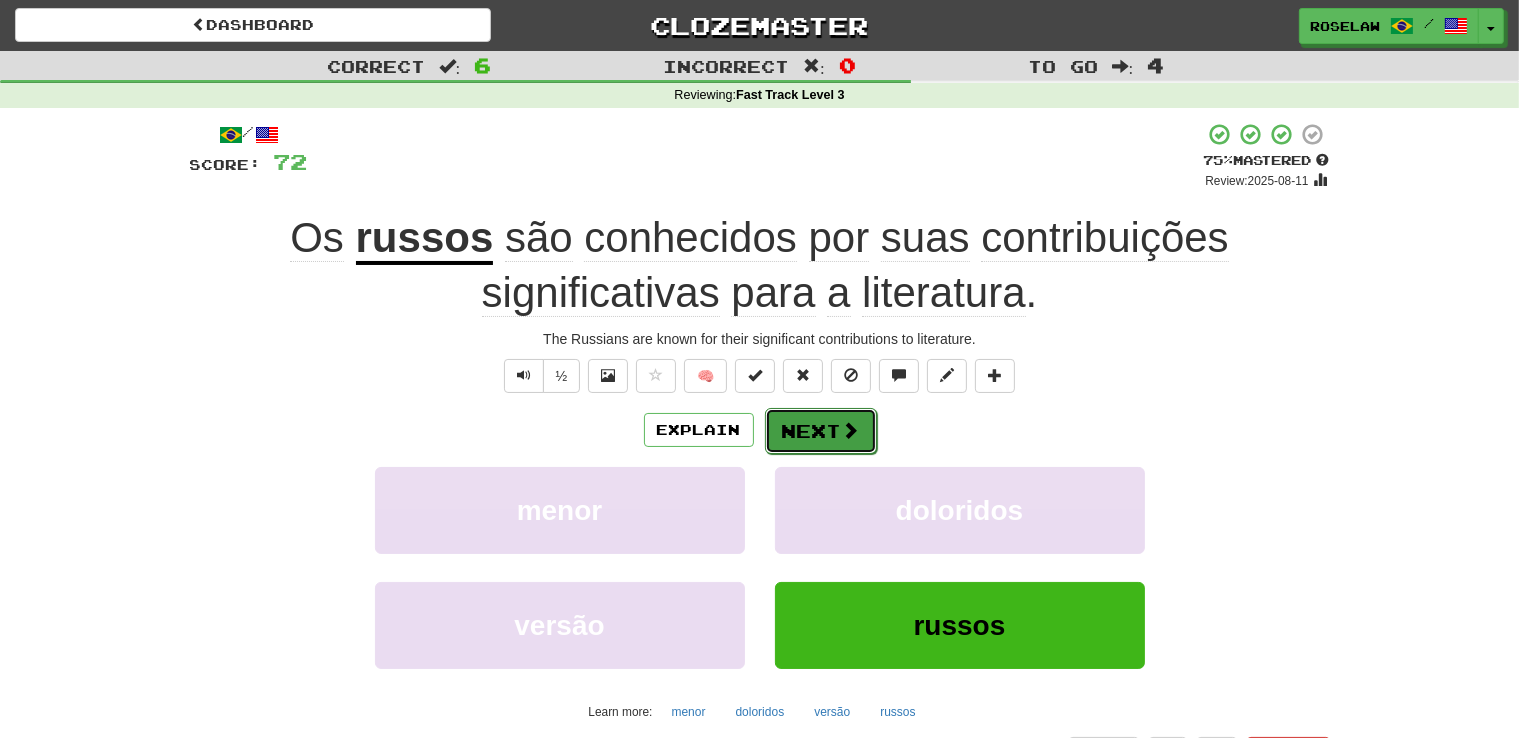 click on "Next" at bounding box center (821, 431) 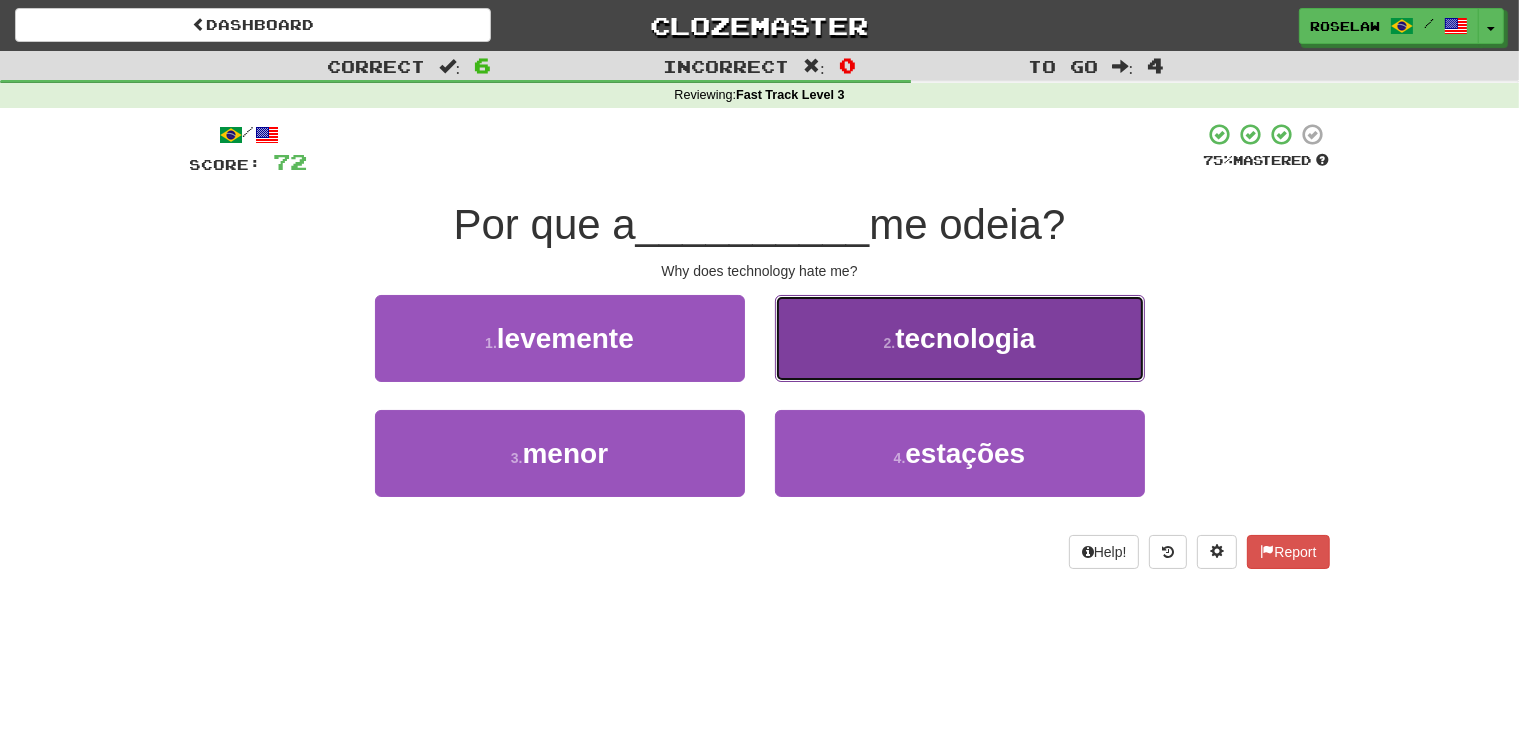 click on "2 .  tecnologia" at bounding box center [960, 338] 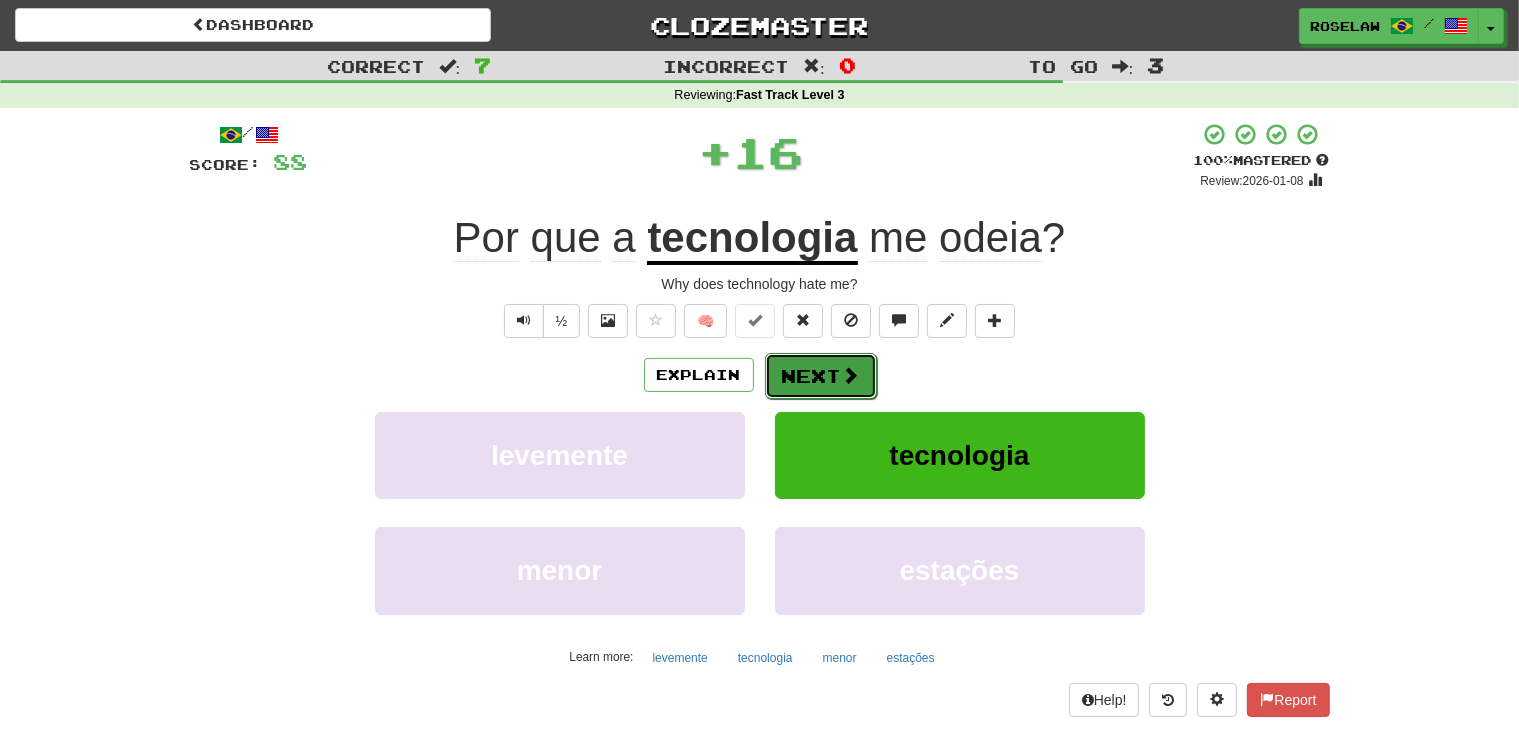click on "Next" at bounding box center [821, 376] 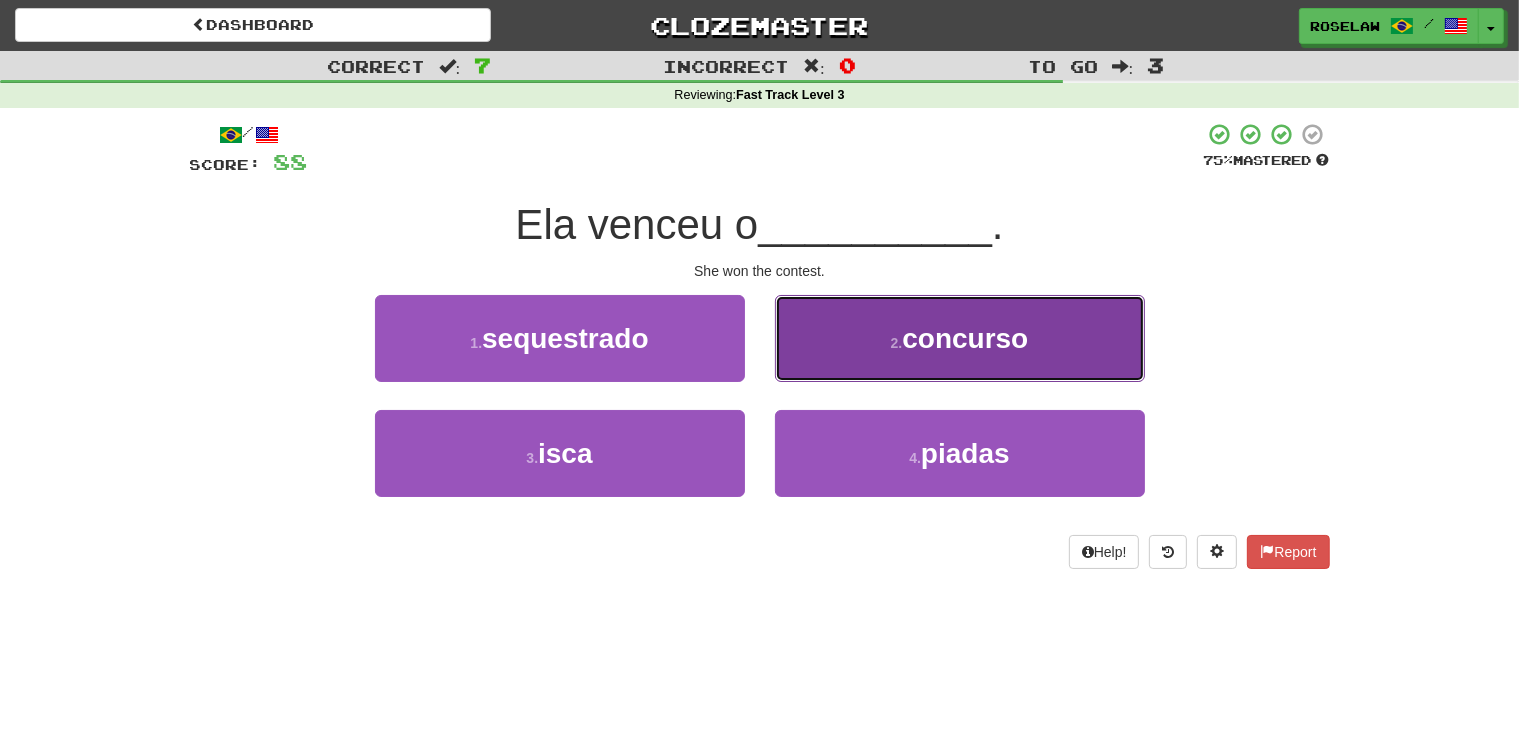 click on "2 .  concurso" at bounding box center (960, 338) 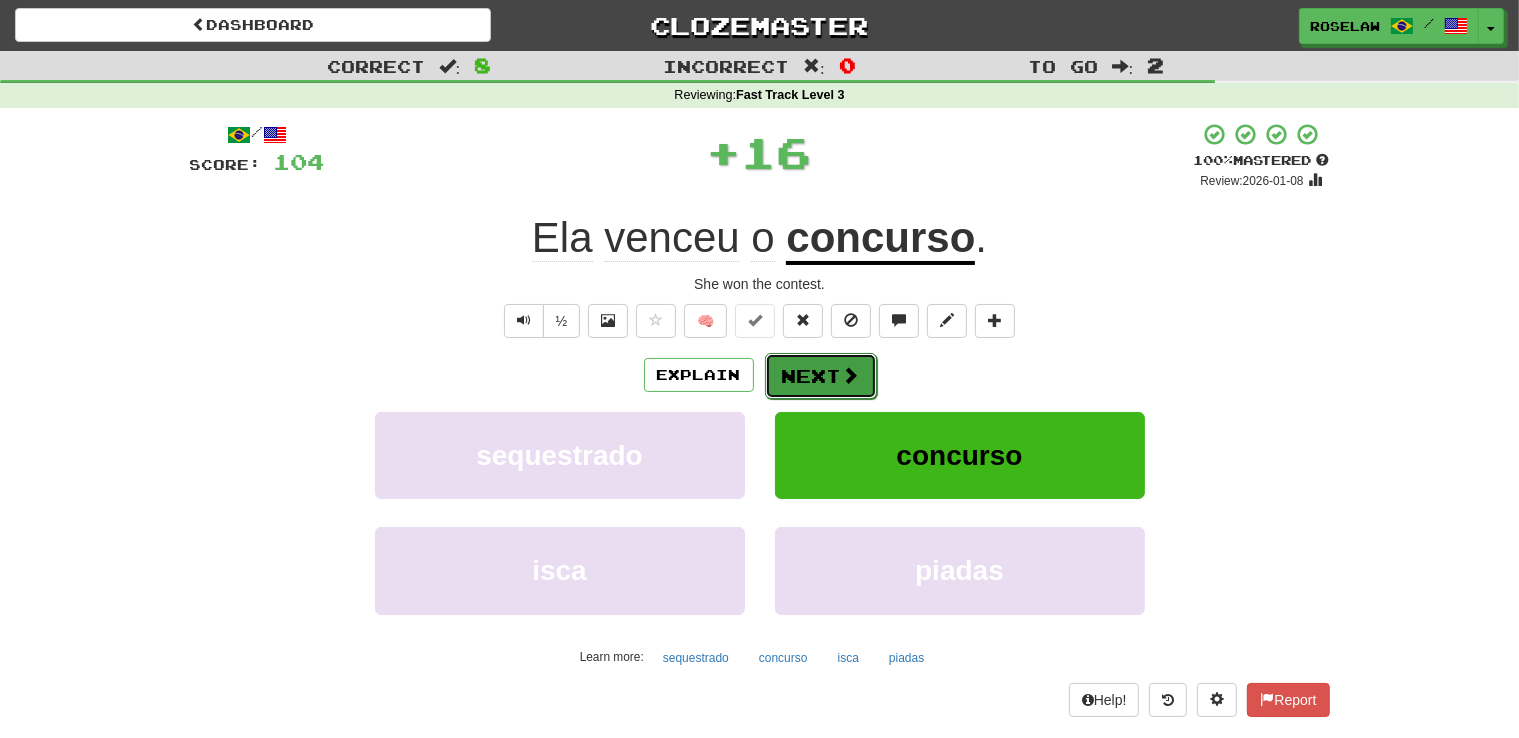 click on "Next" at bounding box center [821, 376] 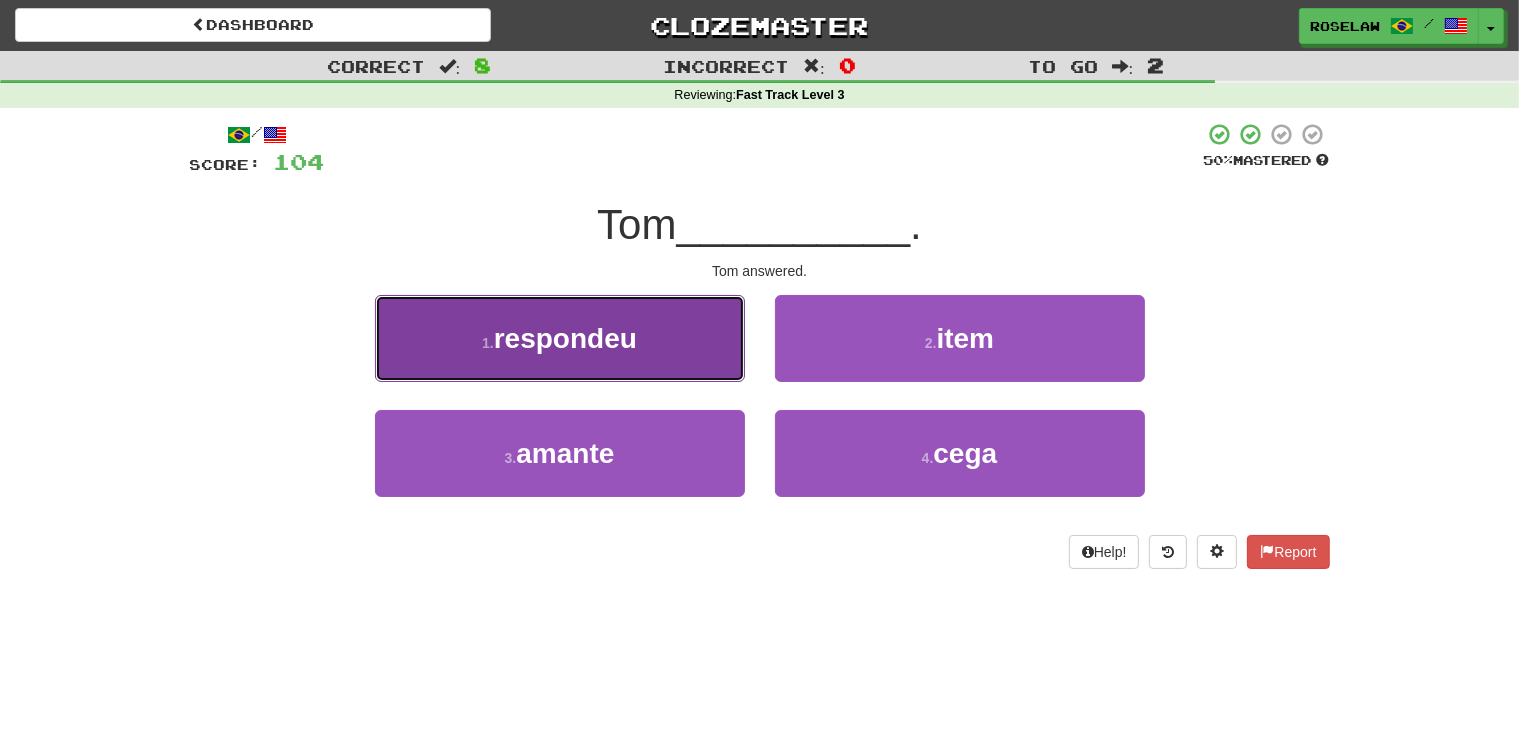 click on "1 .  respondeu" at bounding box center (560, 338) 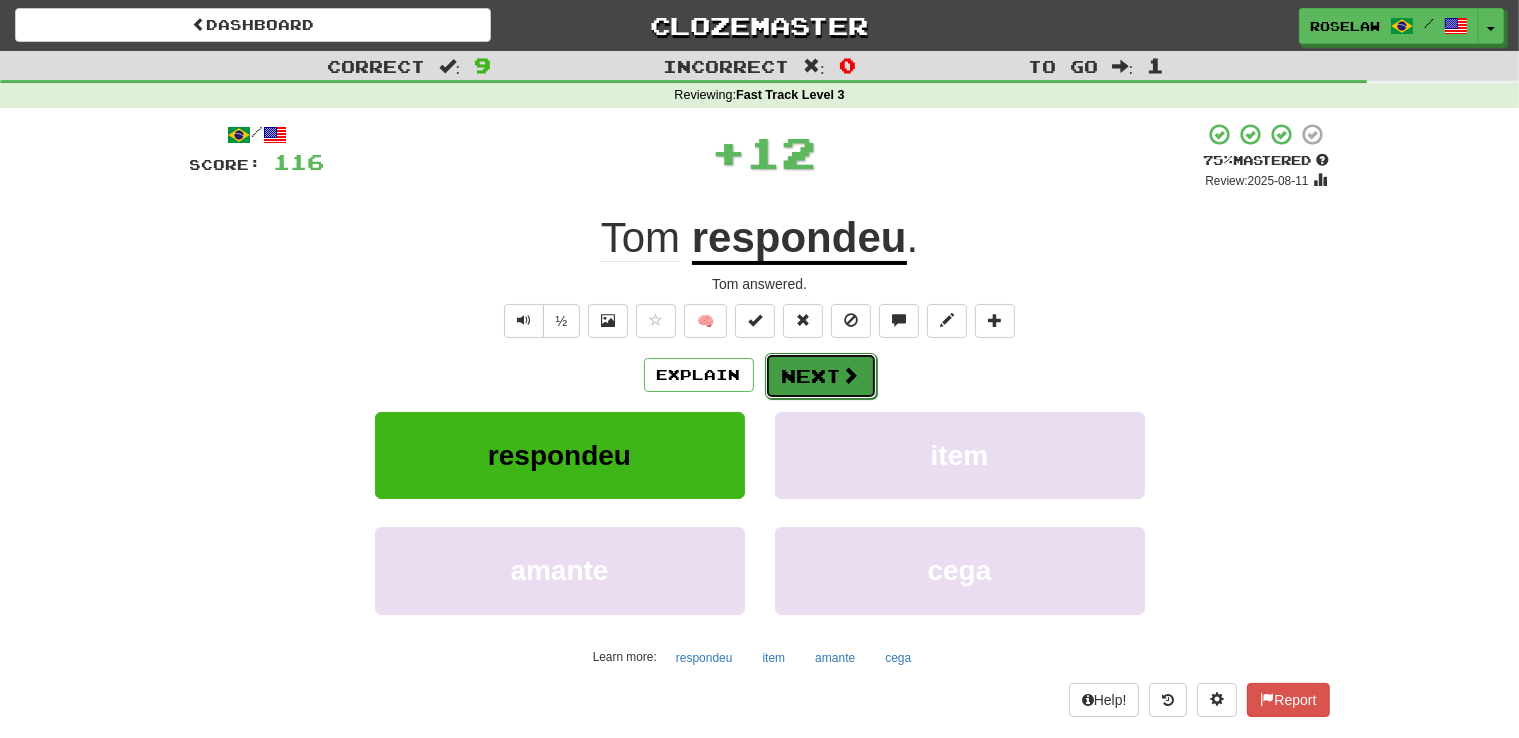 click on "Next" at bounding box center [821, 376] 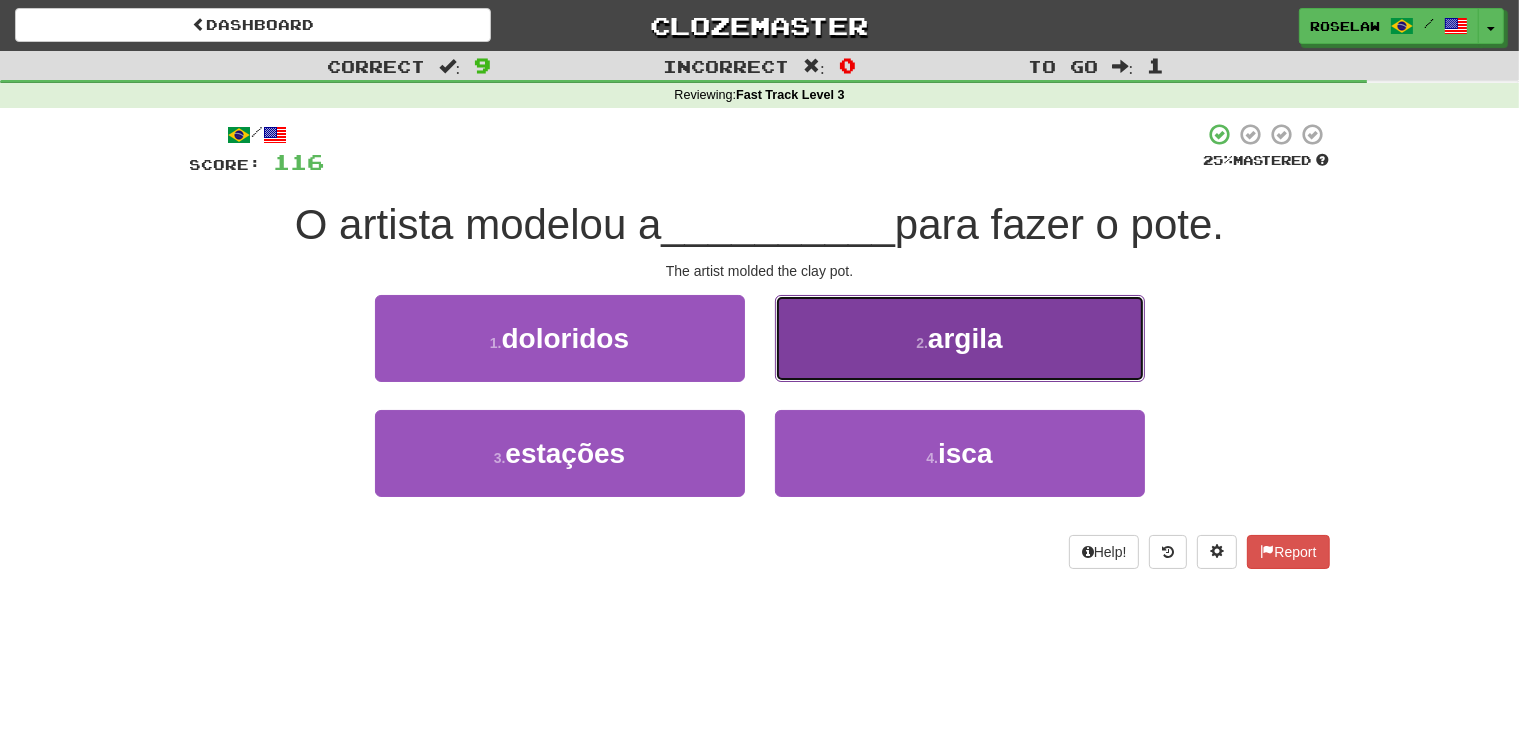 click on "2 .  argila" at bounding box center (960, 338) 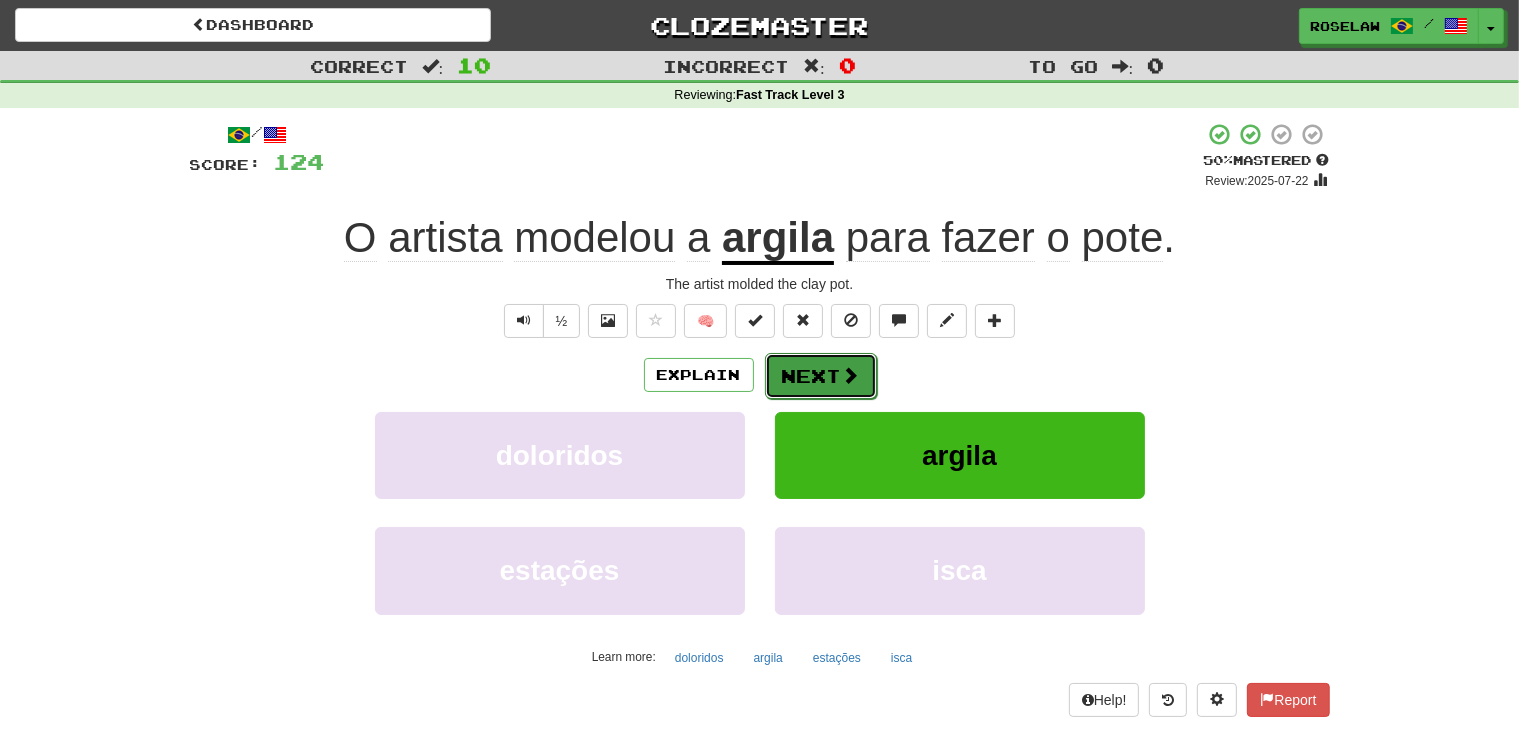 click on "Next" at bounding box center (821, 376) 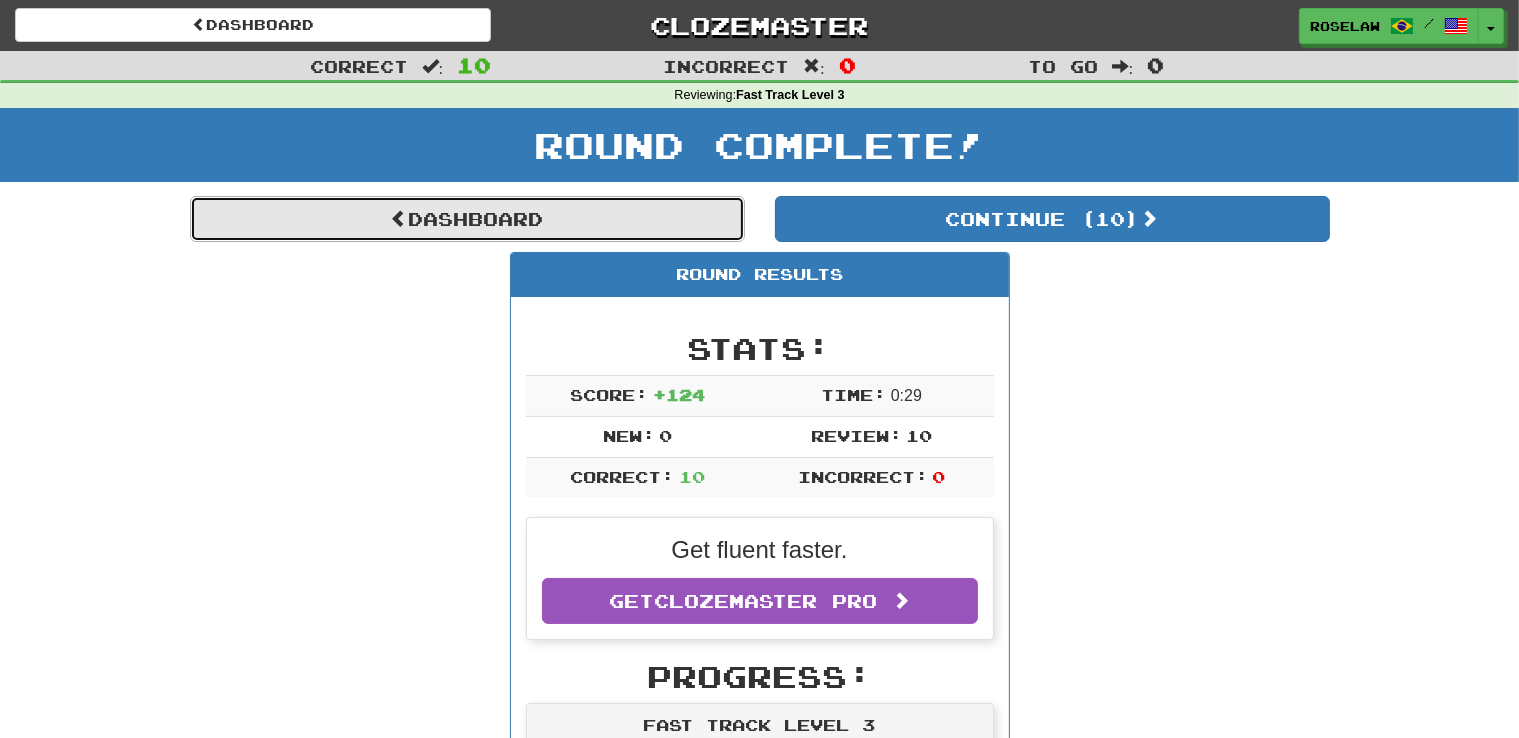 click on "Dashboard" at bounding box center [467, 219] 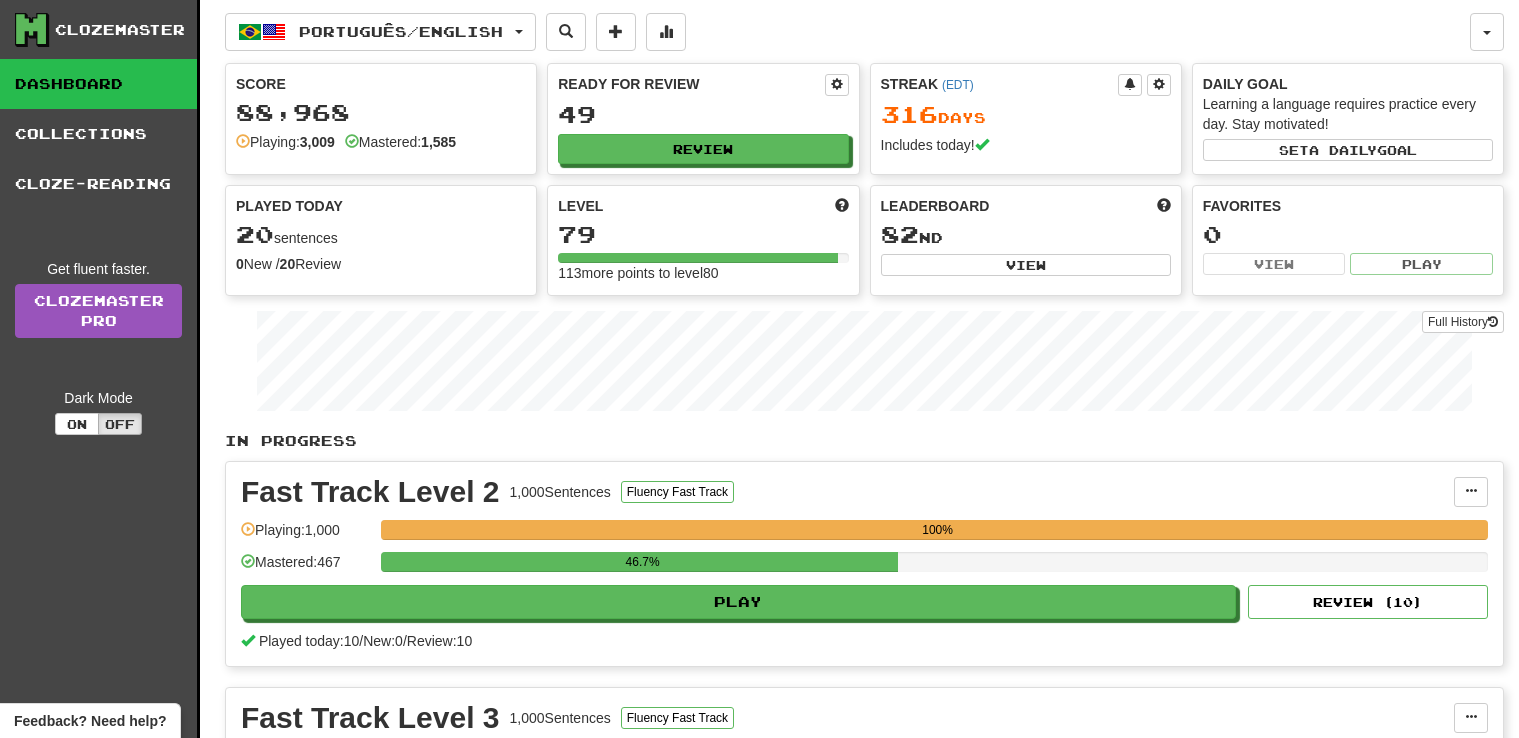 scroll, scrollTop: 0, scrollLeft: 0, axis: both 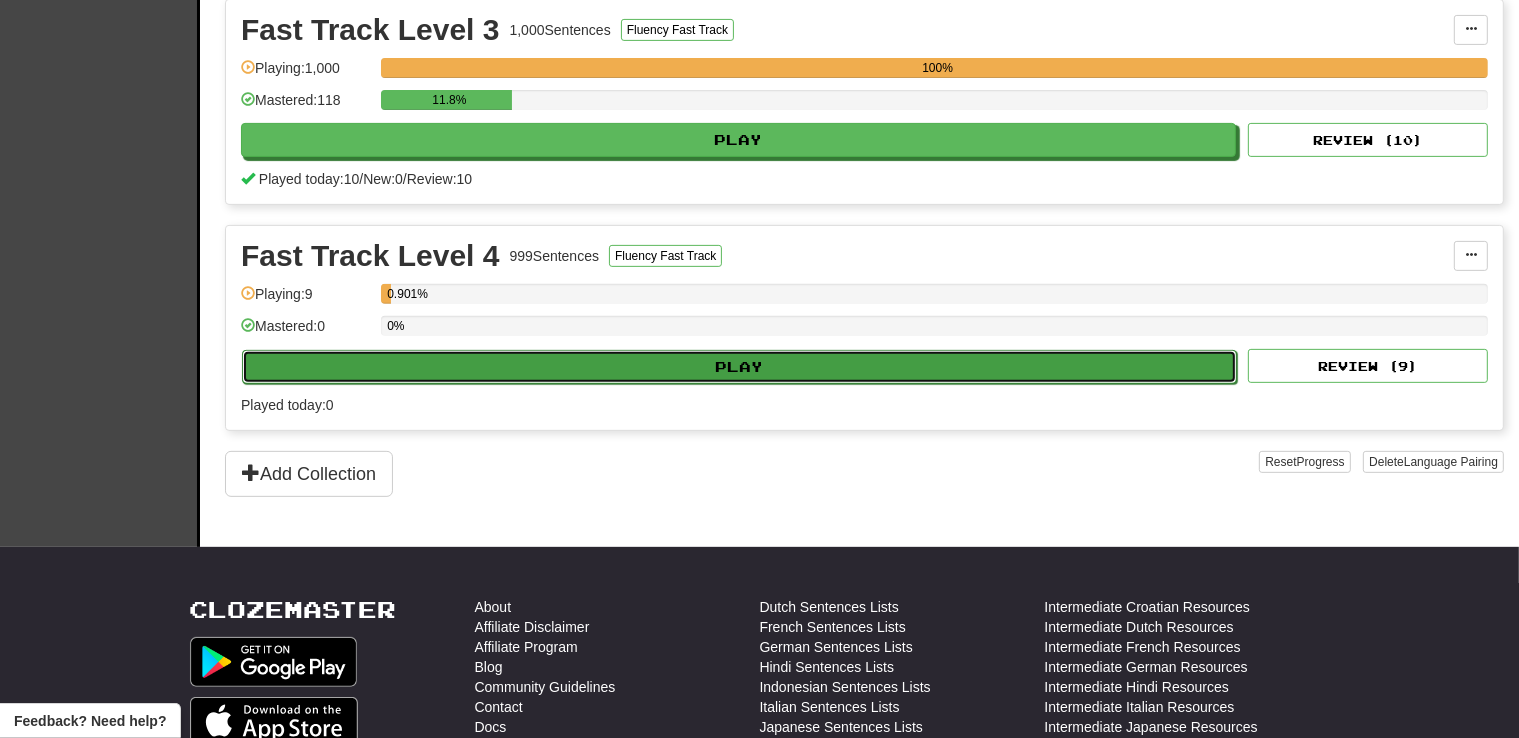 click on "Play" at bounding box center (739, 367) 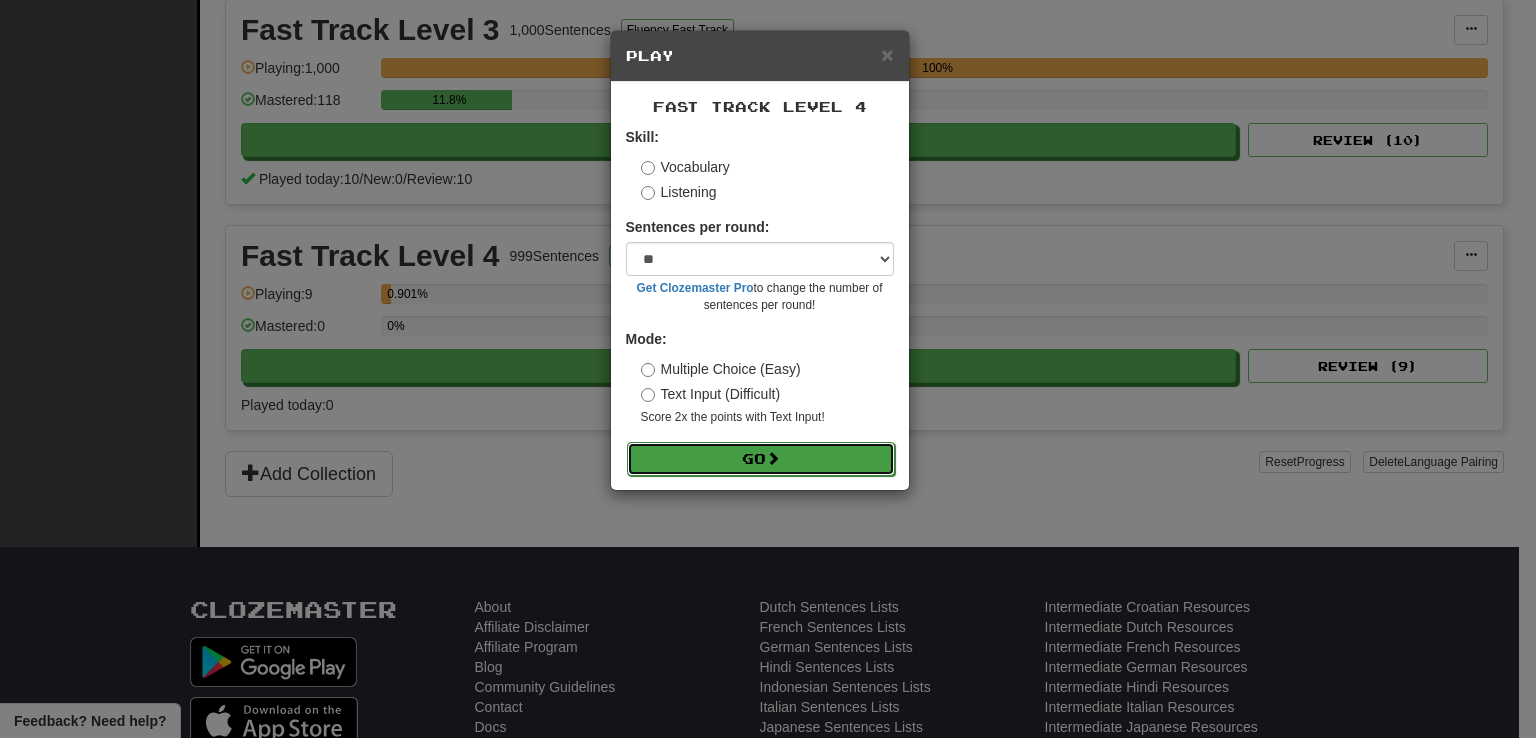 click on "Go" at bounding box center (761, 459) 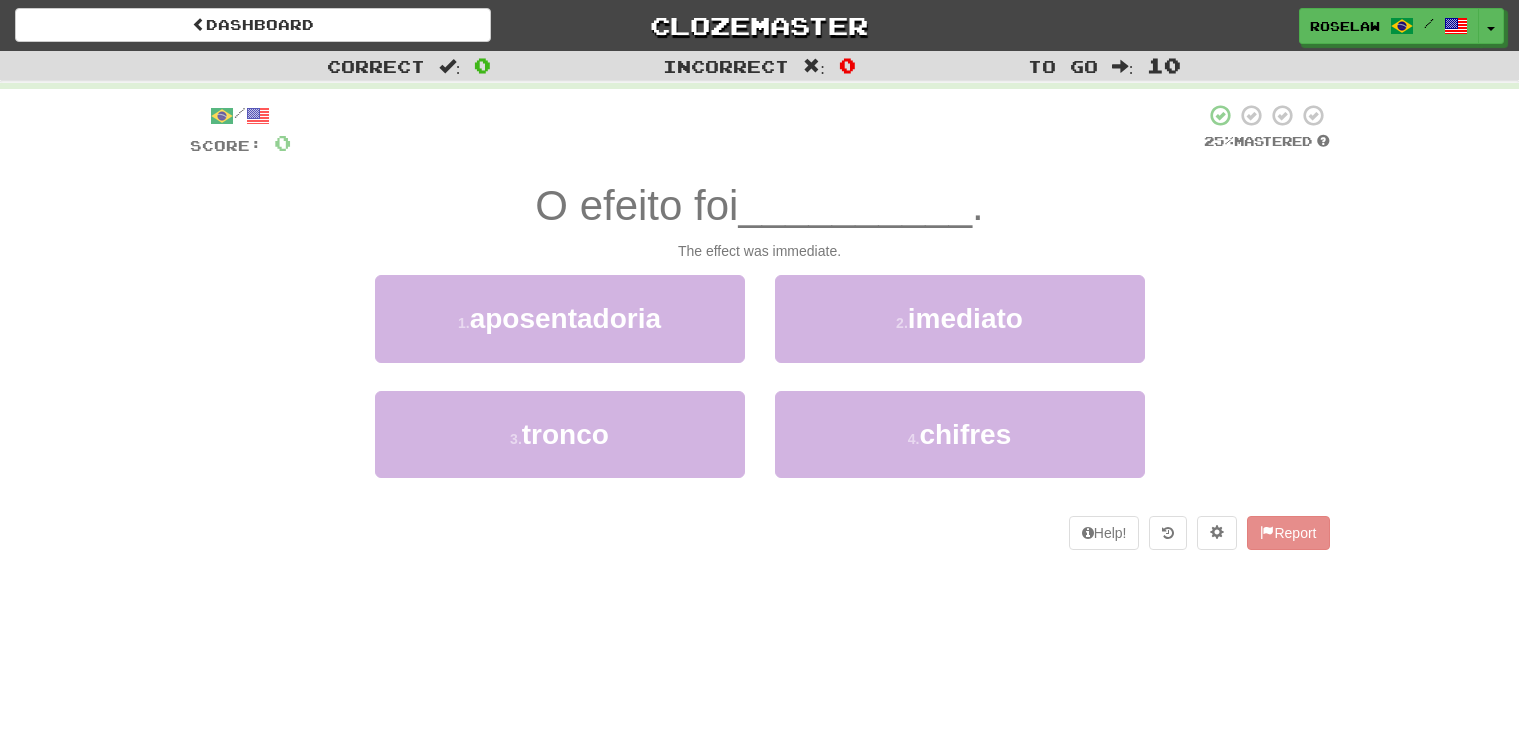 scroll, scrollTop: 0, scrollLeft: 0, axis: both 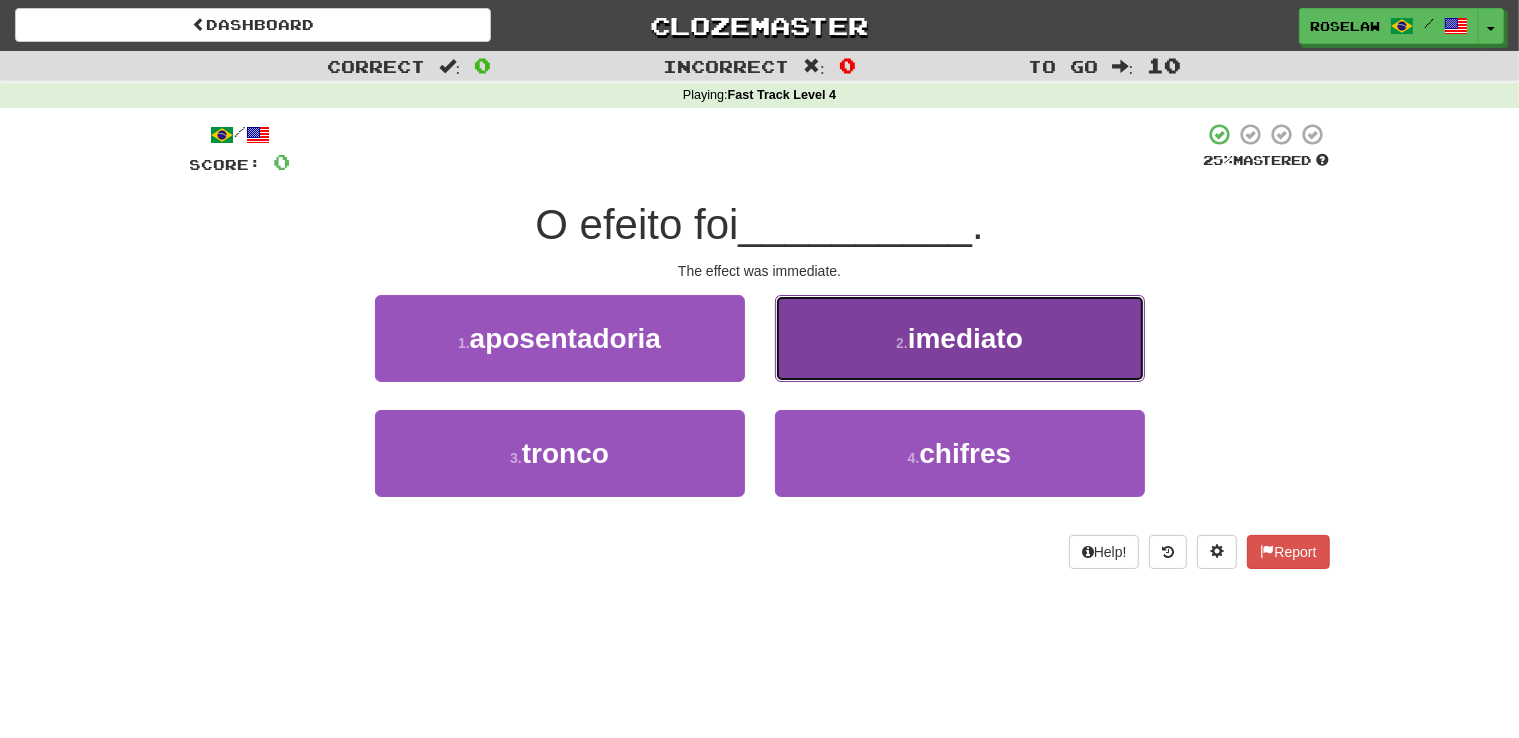 click on "2 .  imediato" at bounding box center (960, 338) 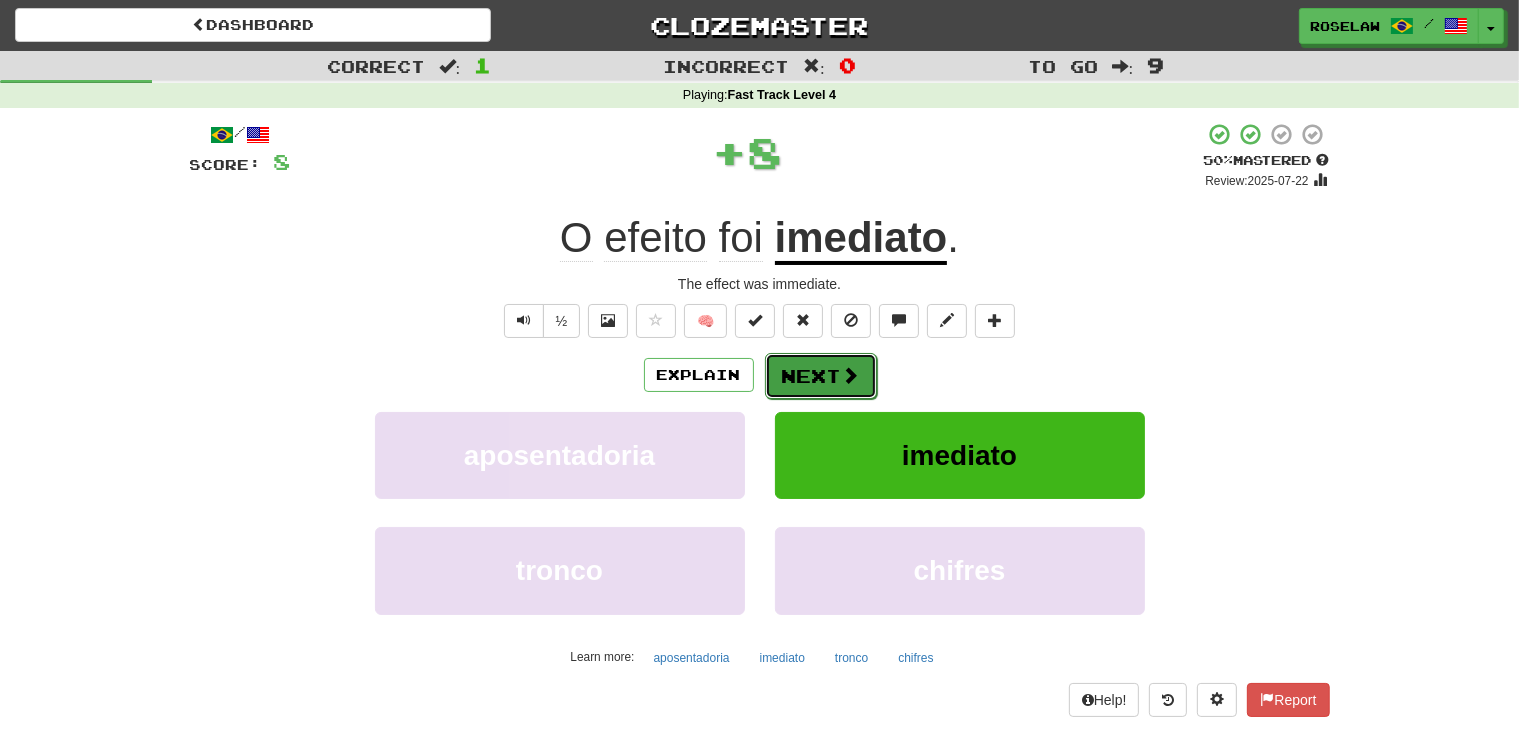 click on "Next" at bounding box center [821, 376] 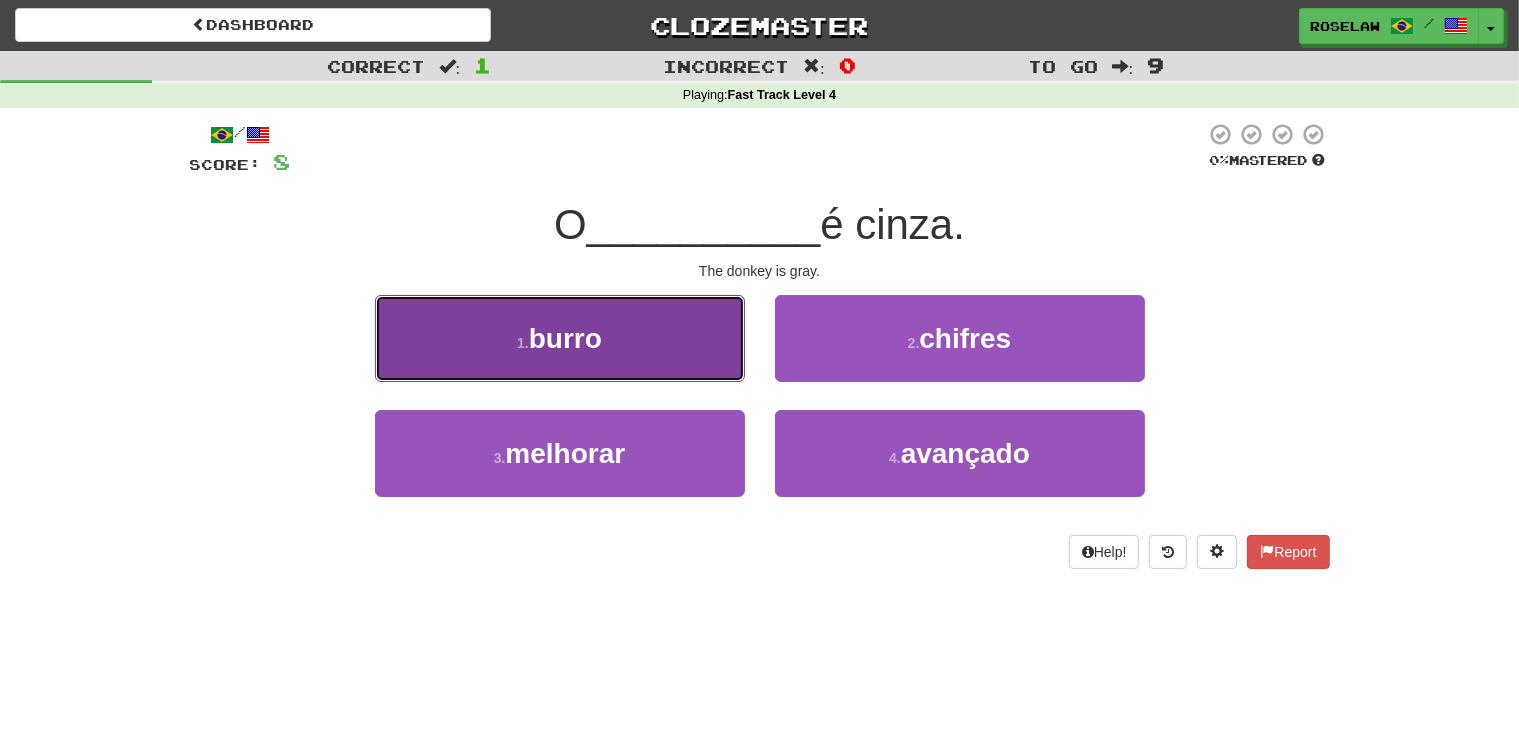 click on "1 .  burro" at bounding box center (560, 338) 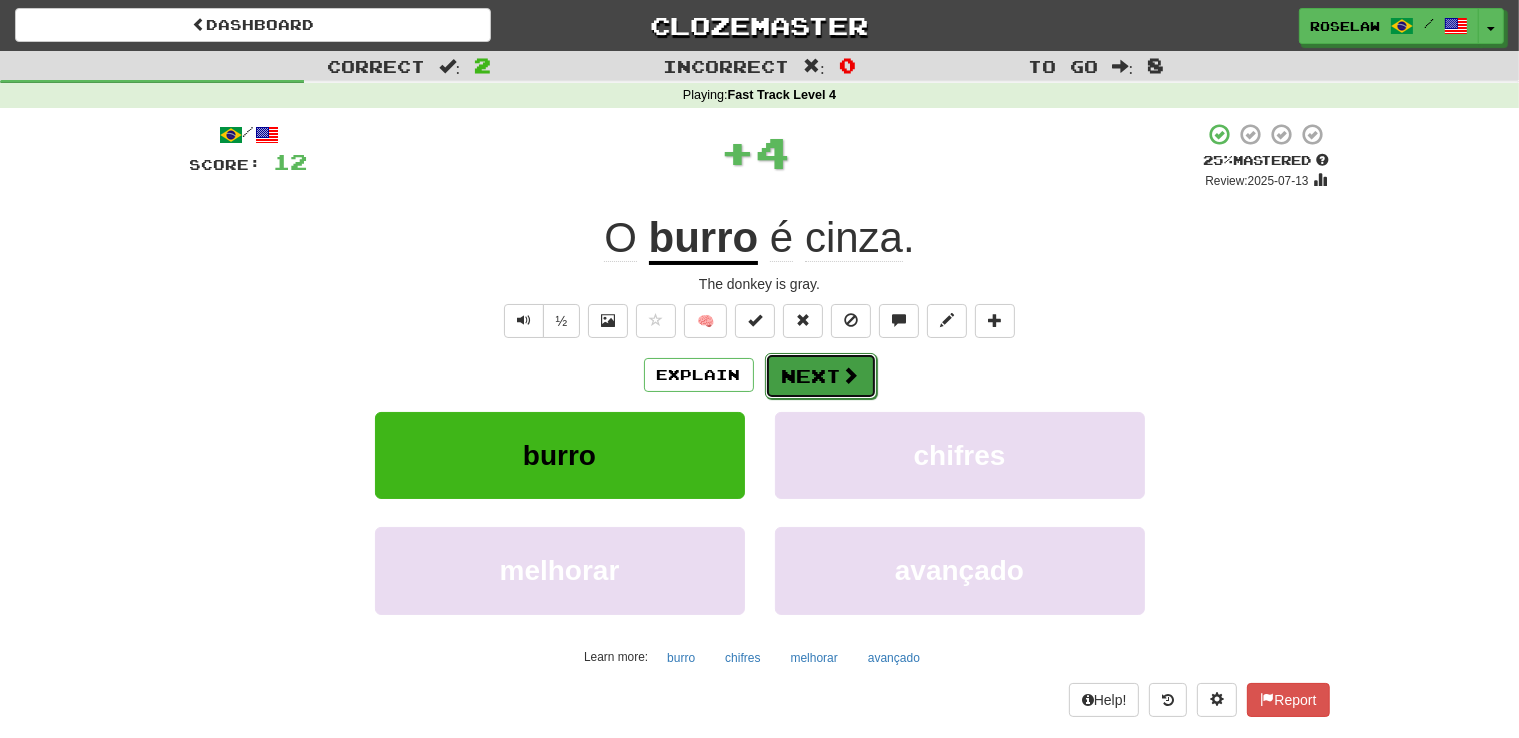 click on "Next" at bounding box center [821, 376] 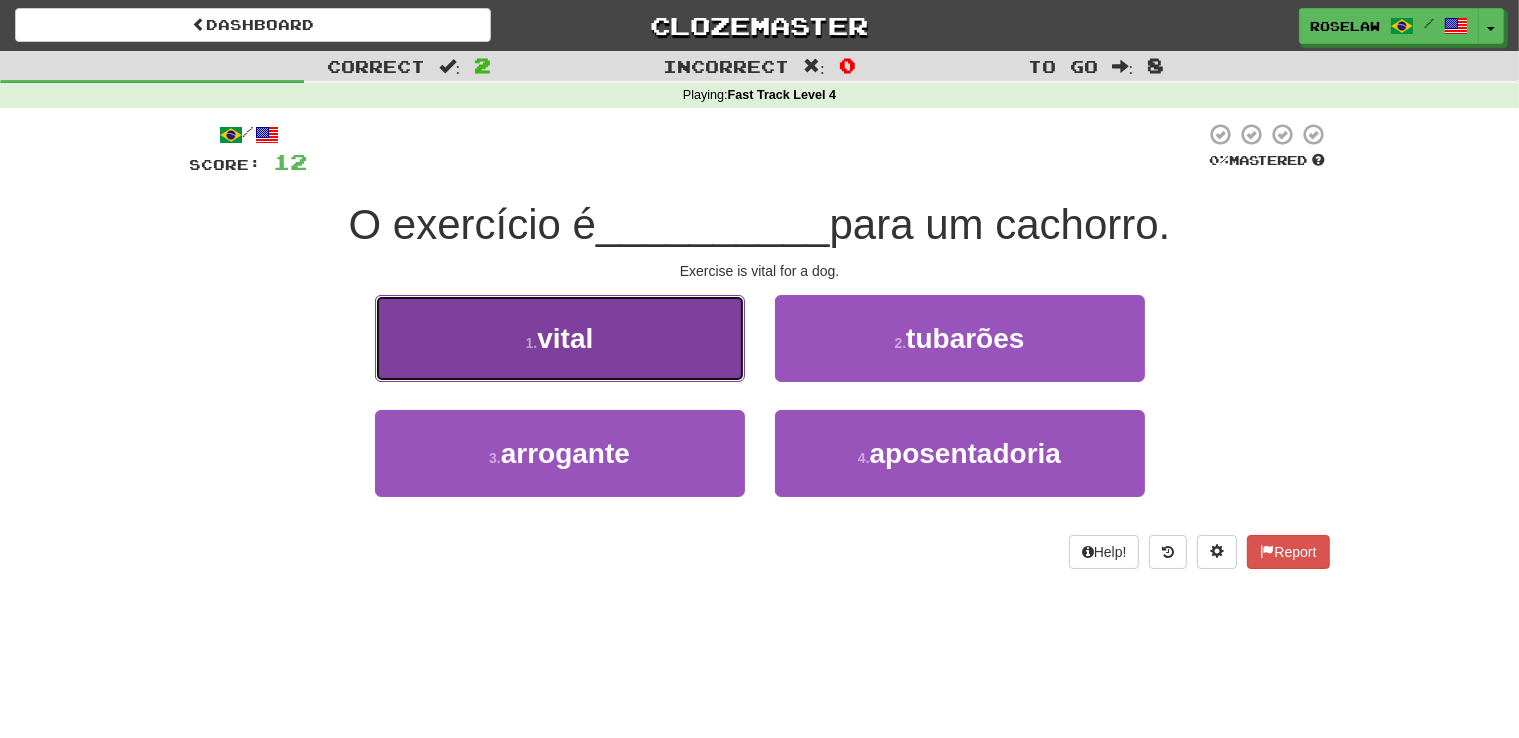 click on "1 .  vital" at bounding box center [560, 338] 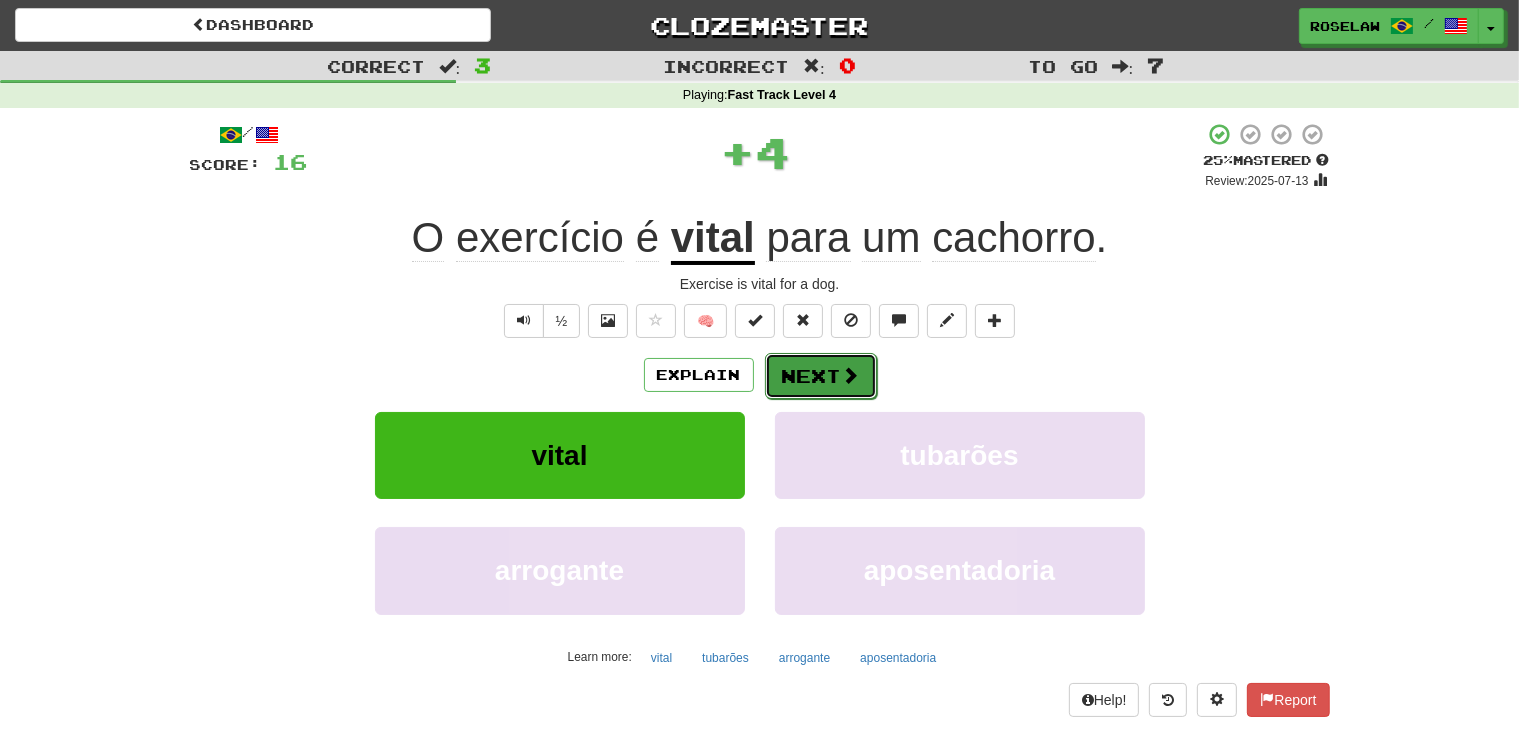 click on "Next" at bounding box center (821, 376) 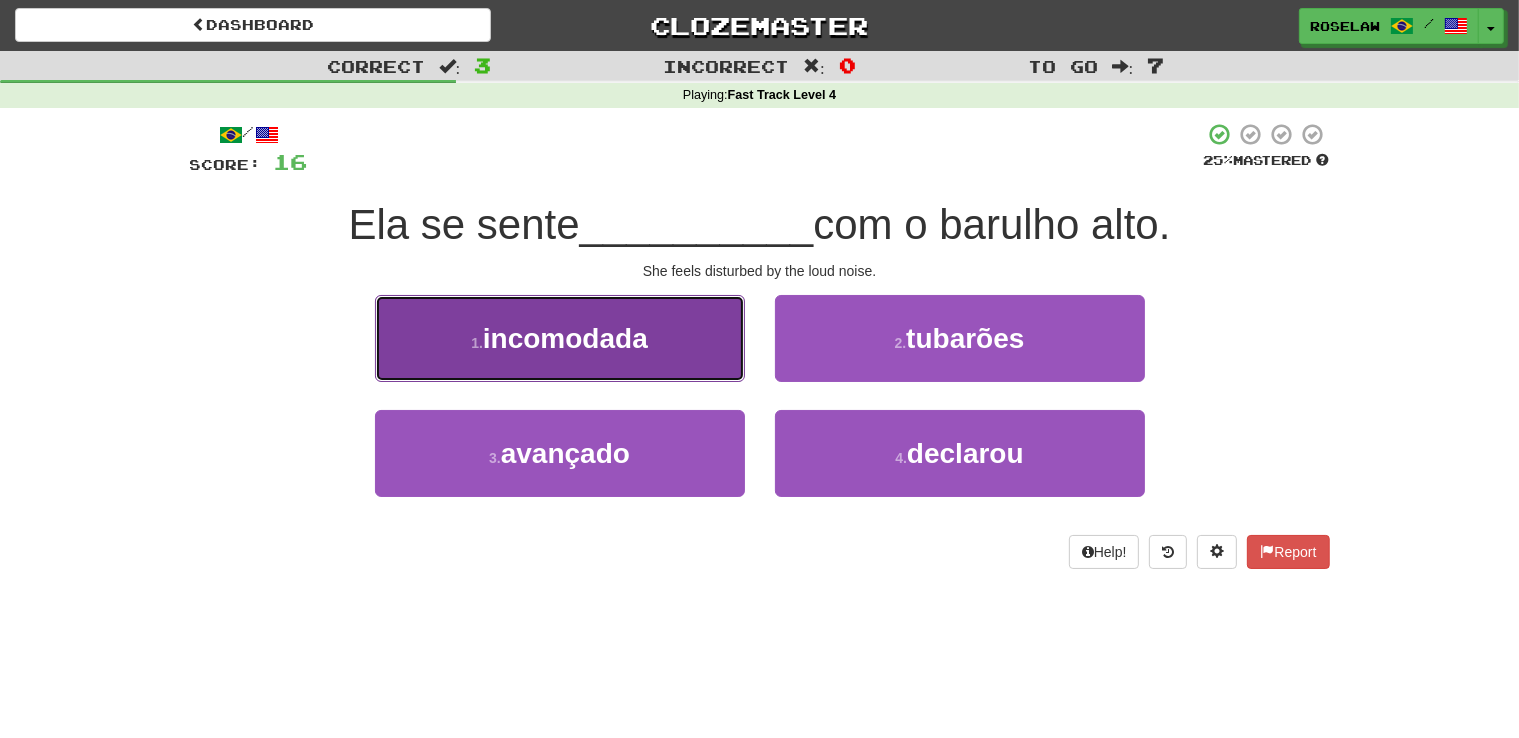 click on "1 .  incomodada" at bounding box center [560, 338] 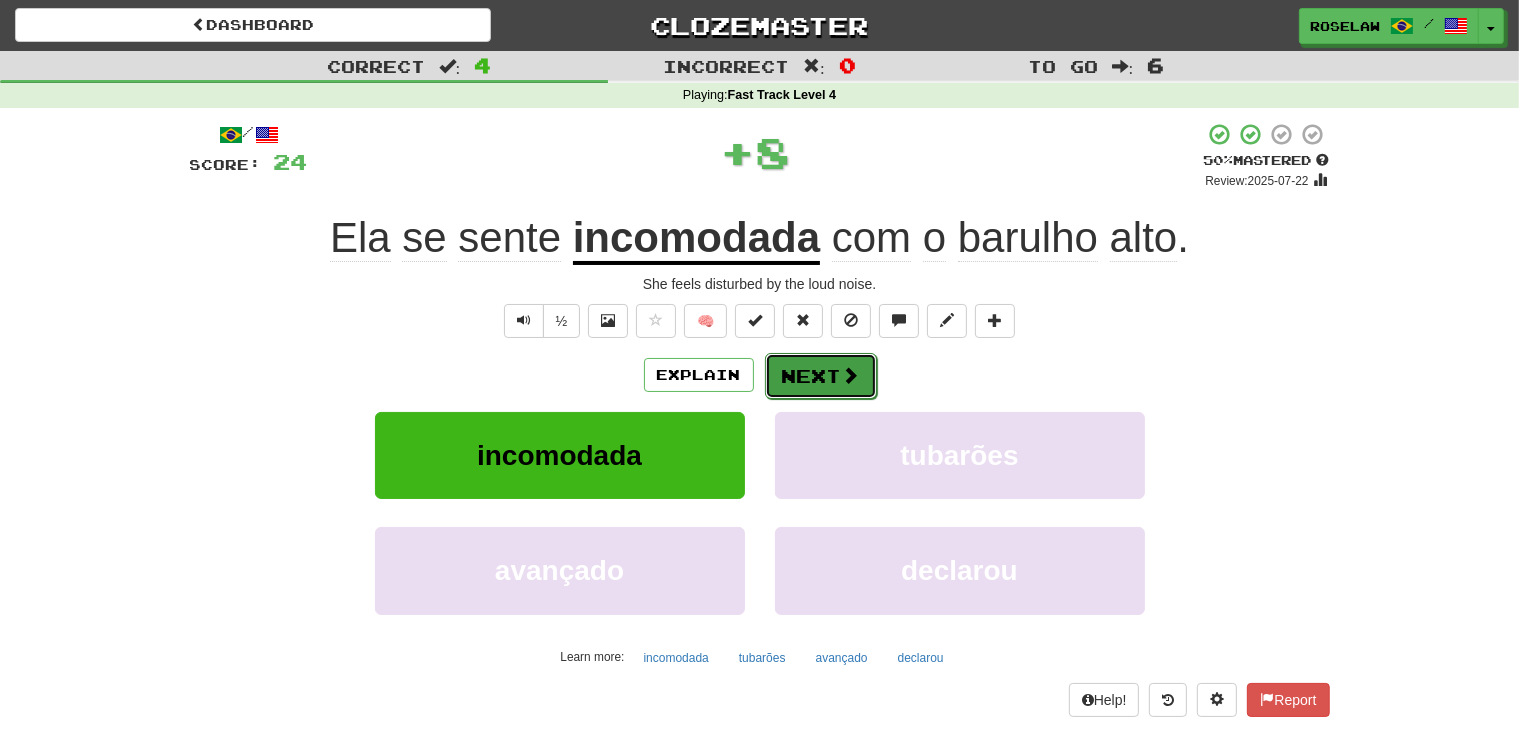 click on "Next" at bounding box center [821, 376] 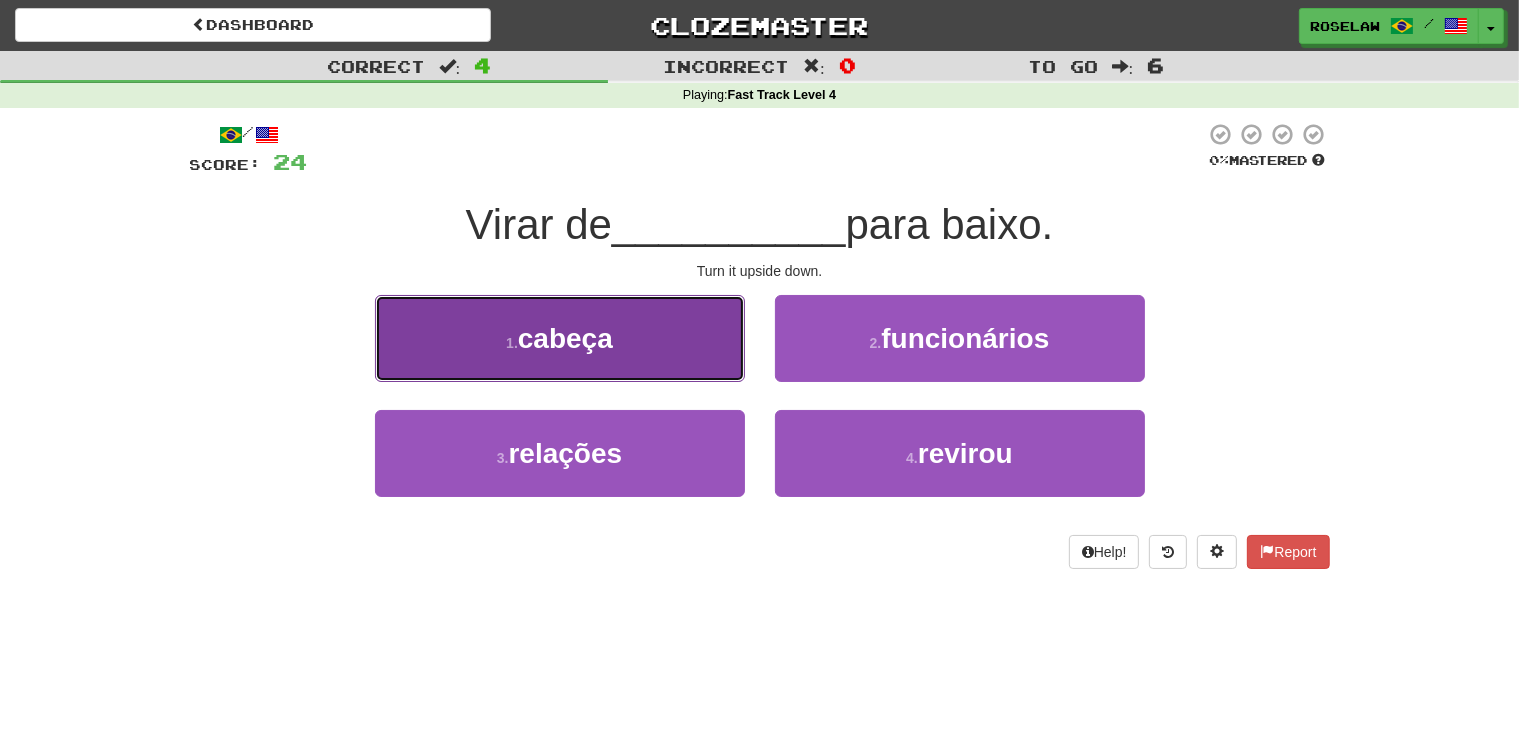 click on "1 .  cabeça" at bounding box center (560, 338) 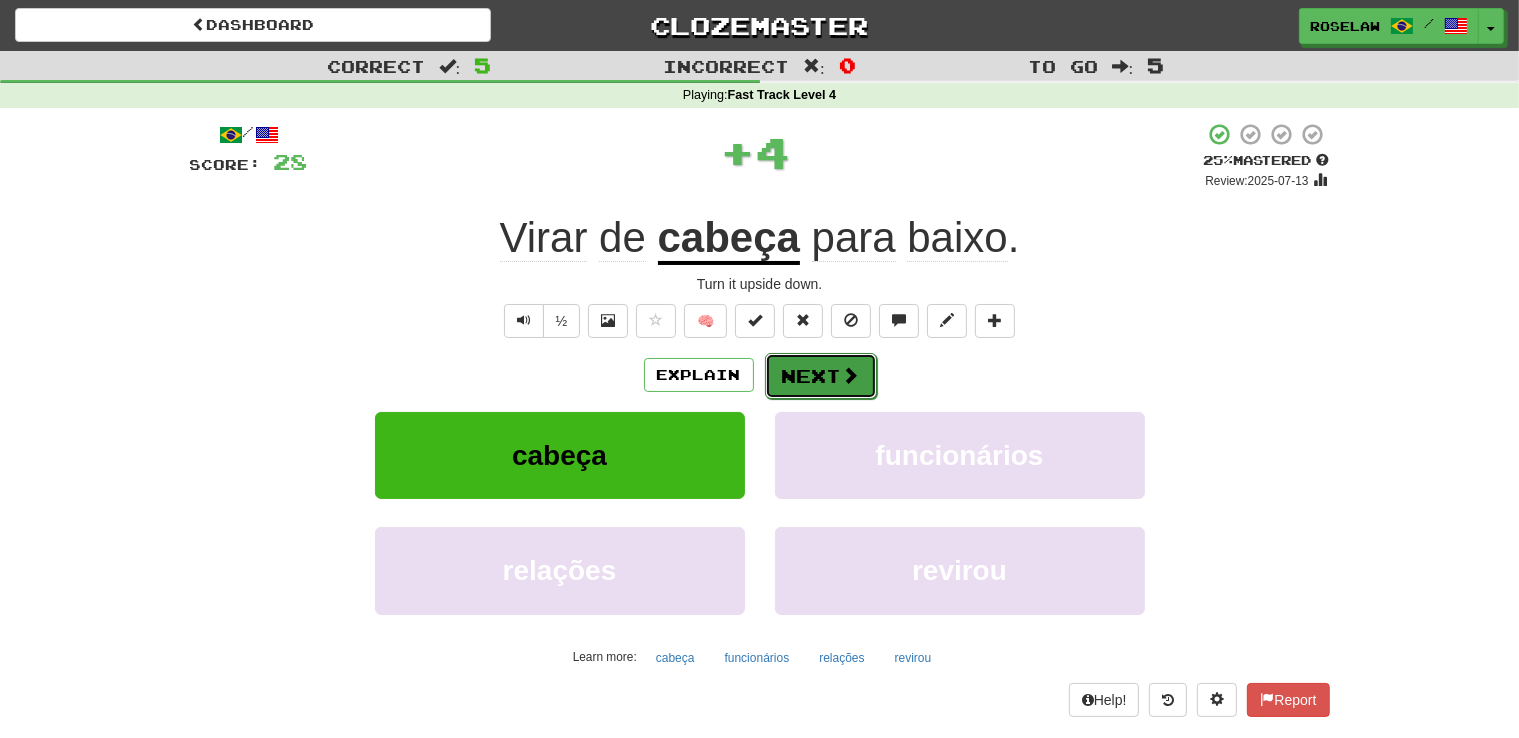 click at bounding box center (851, 375) 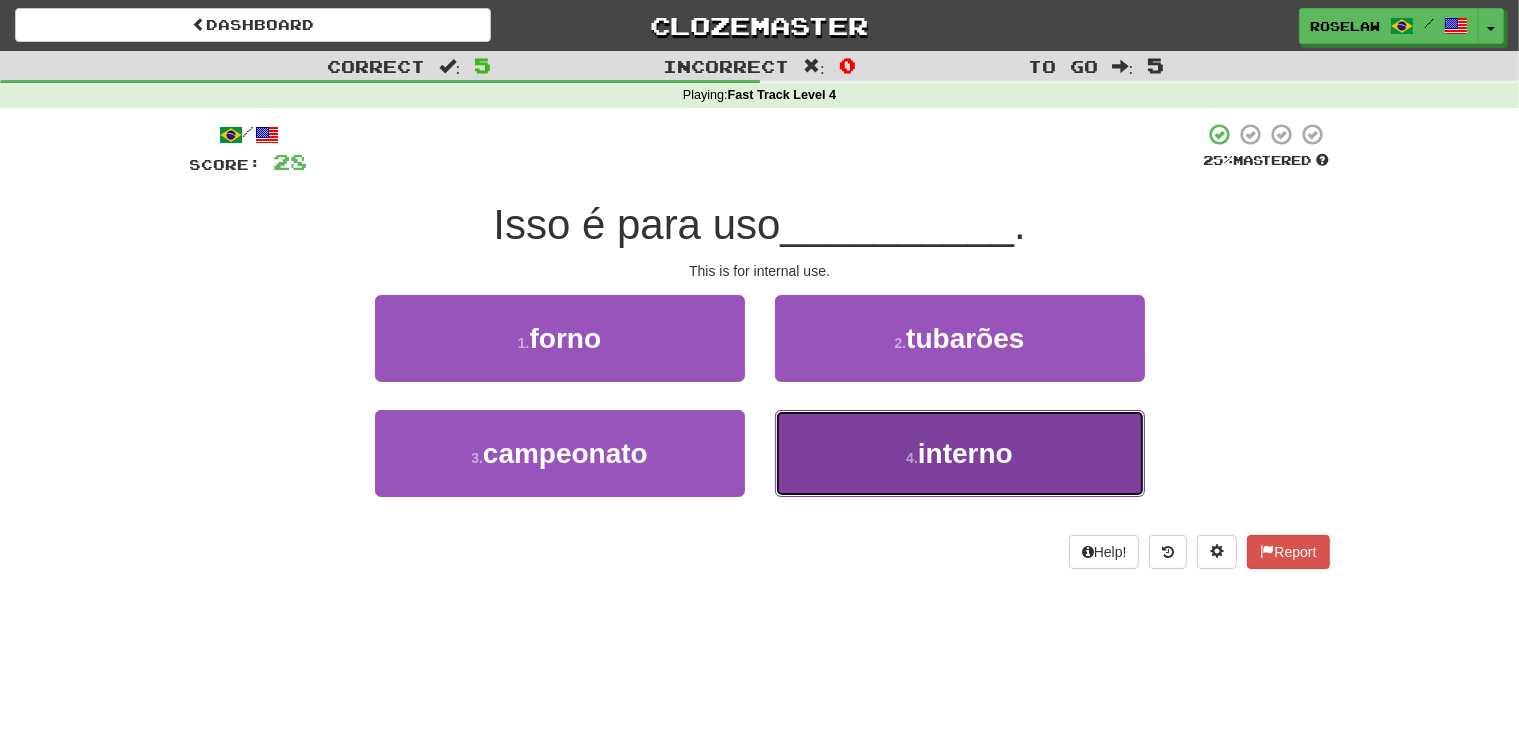 click on "4 .  interno" at bounding box center [960, 453] 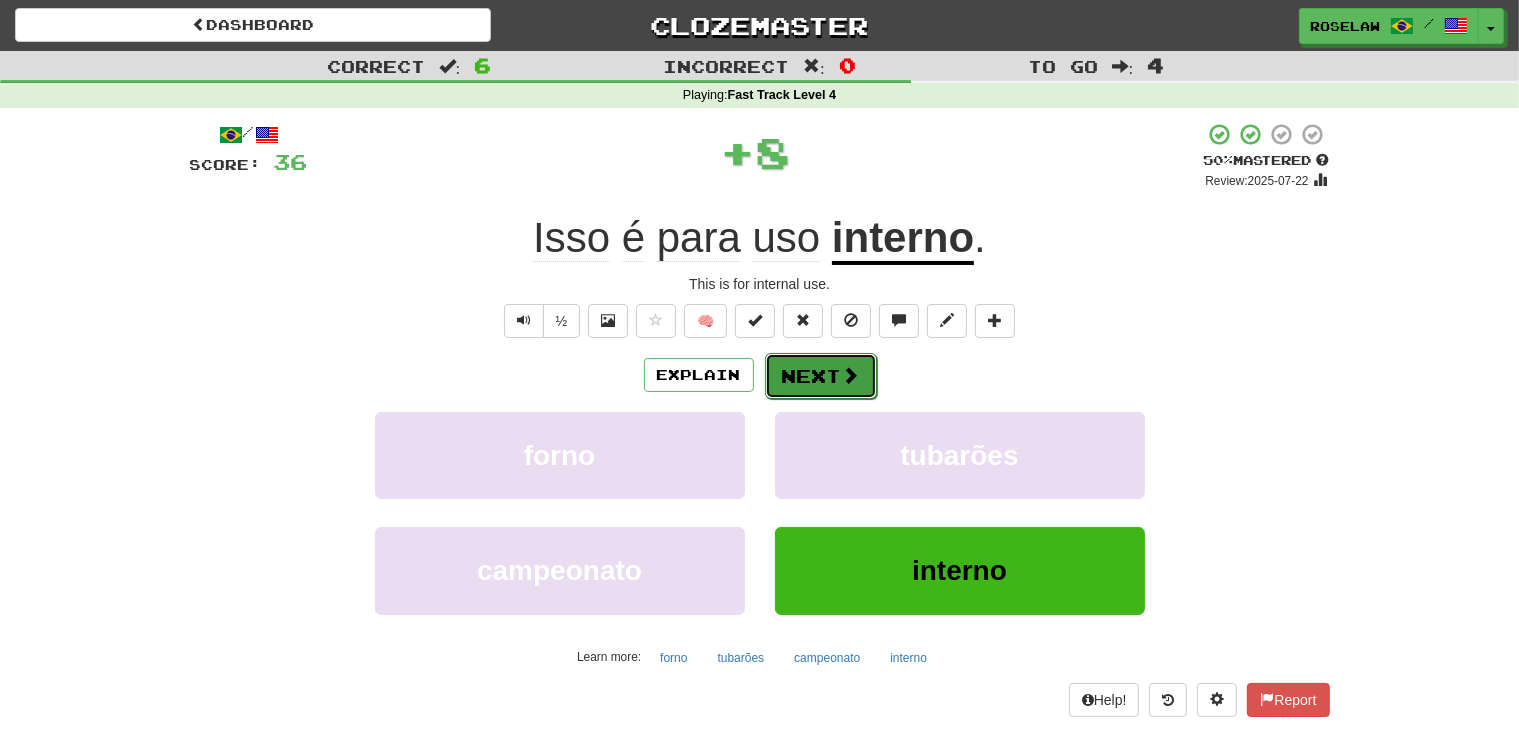 click on "Next" at bounding box center (821, 376) 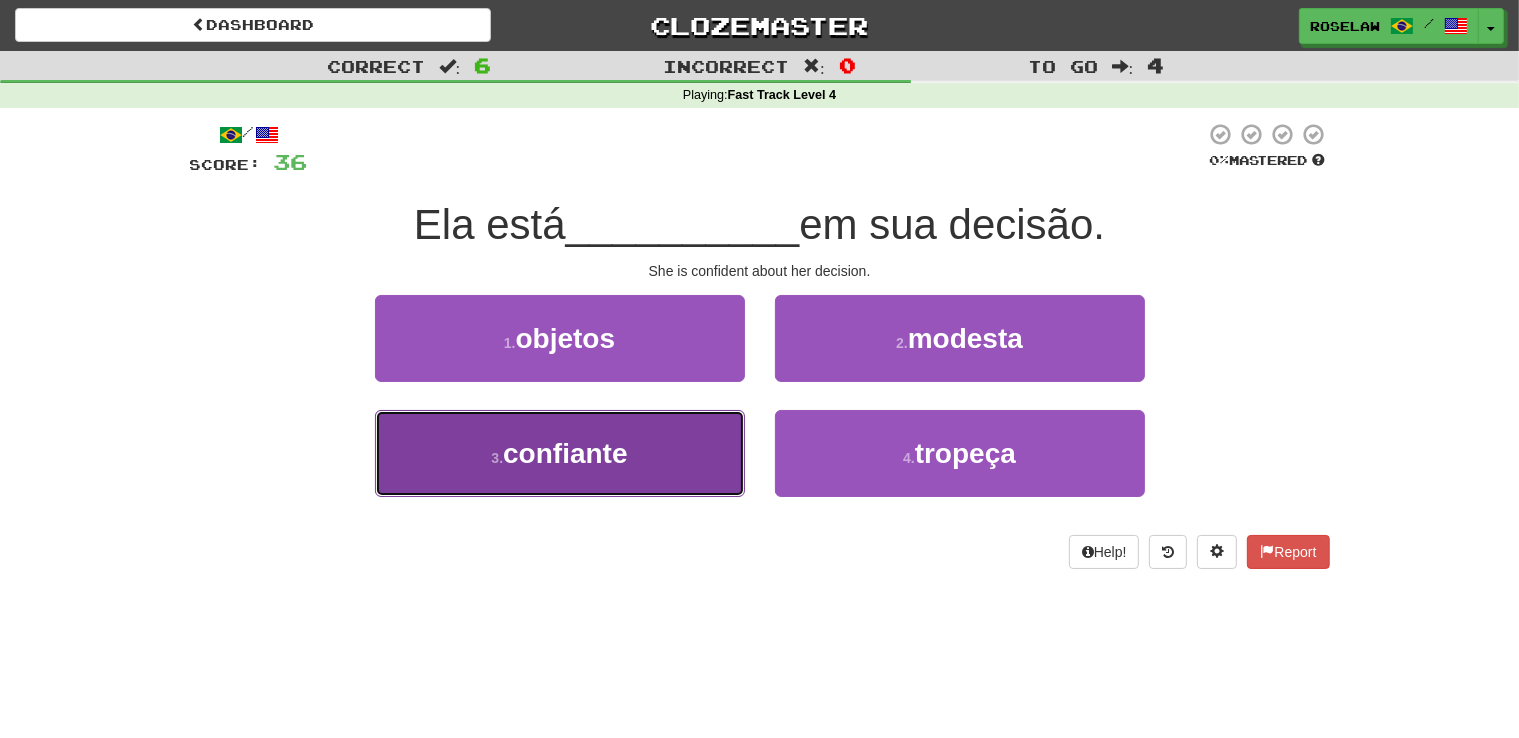 click on "3 .  confiante" at bounding box center [560, 453] 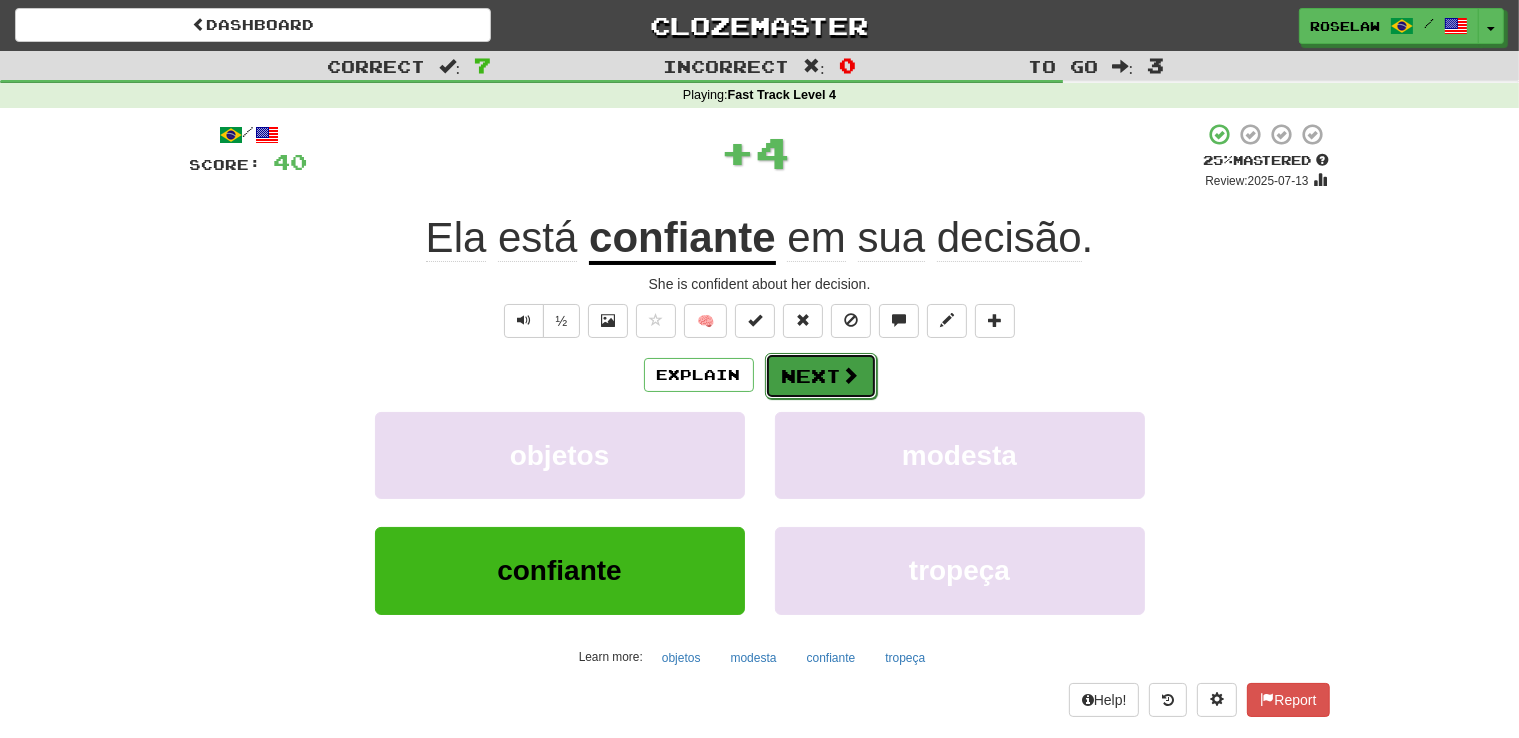 click on "Next" at bounding box center (821, 376) 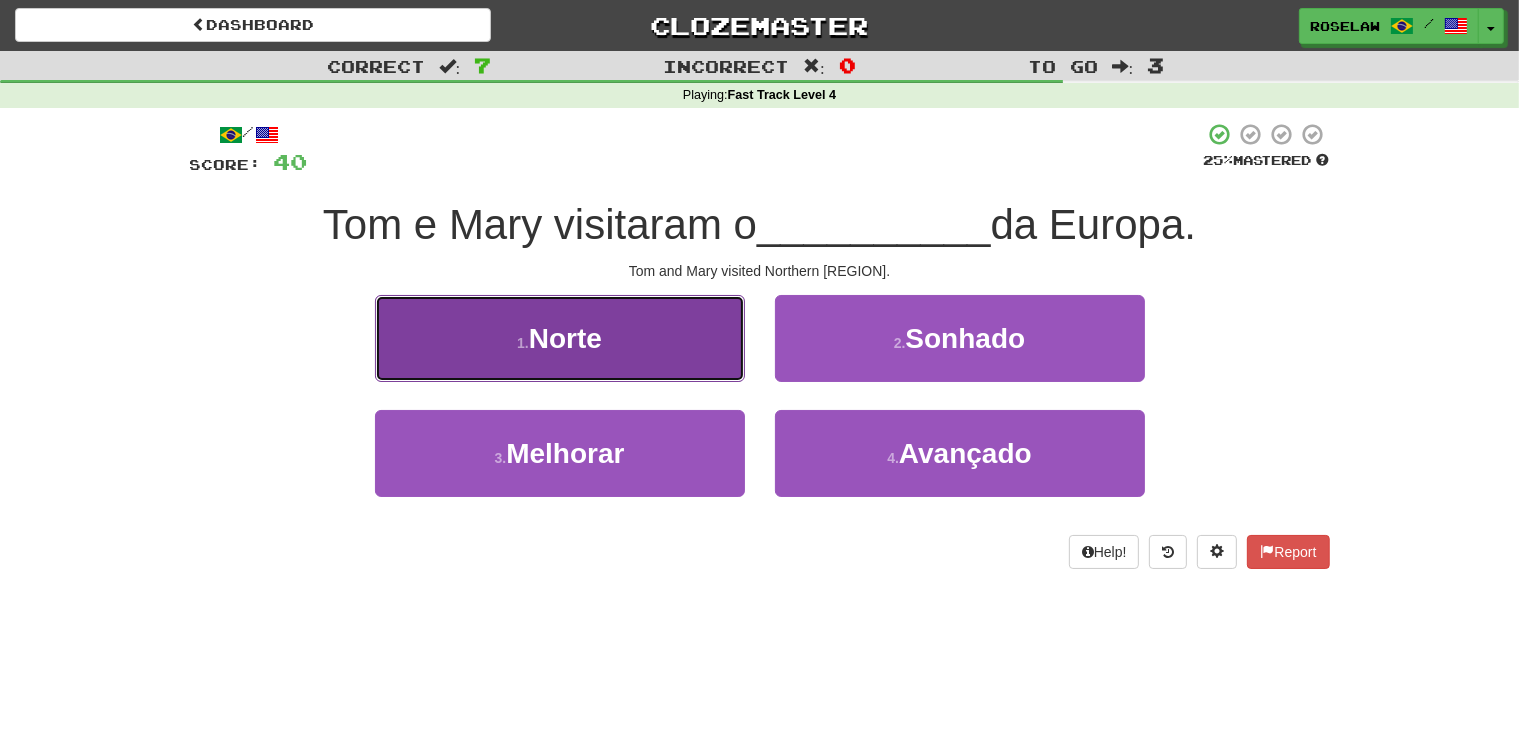 click on "1 .  Norte" at bounding box center [560, 338] 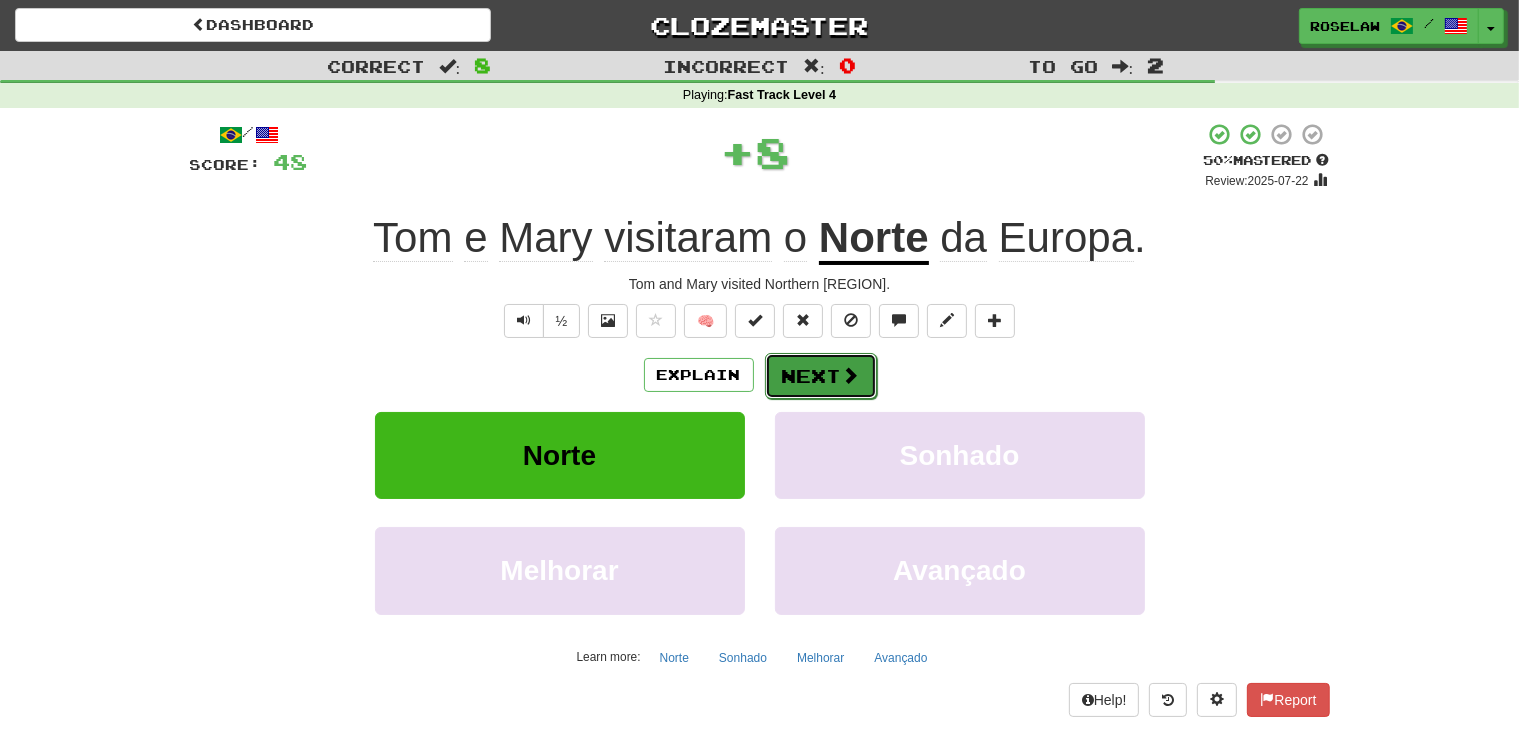 click on "Next" at bounding box center [821, 376] 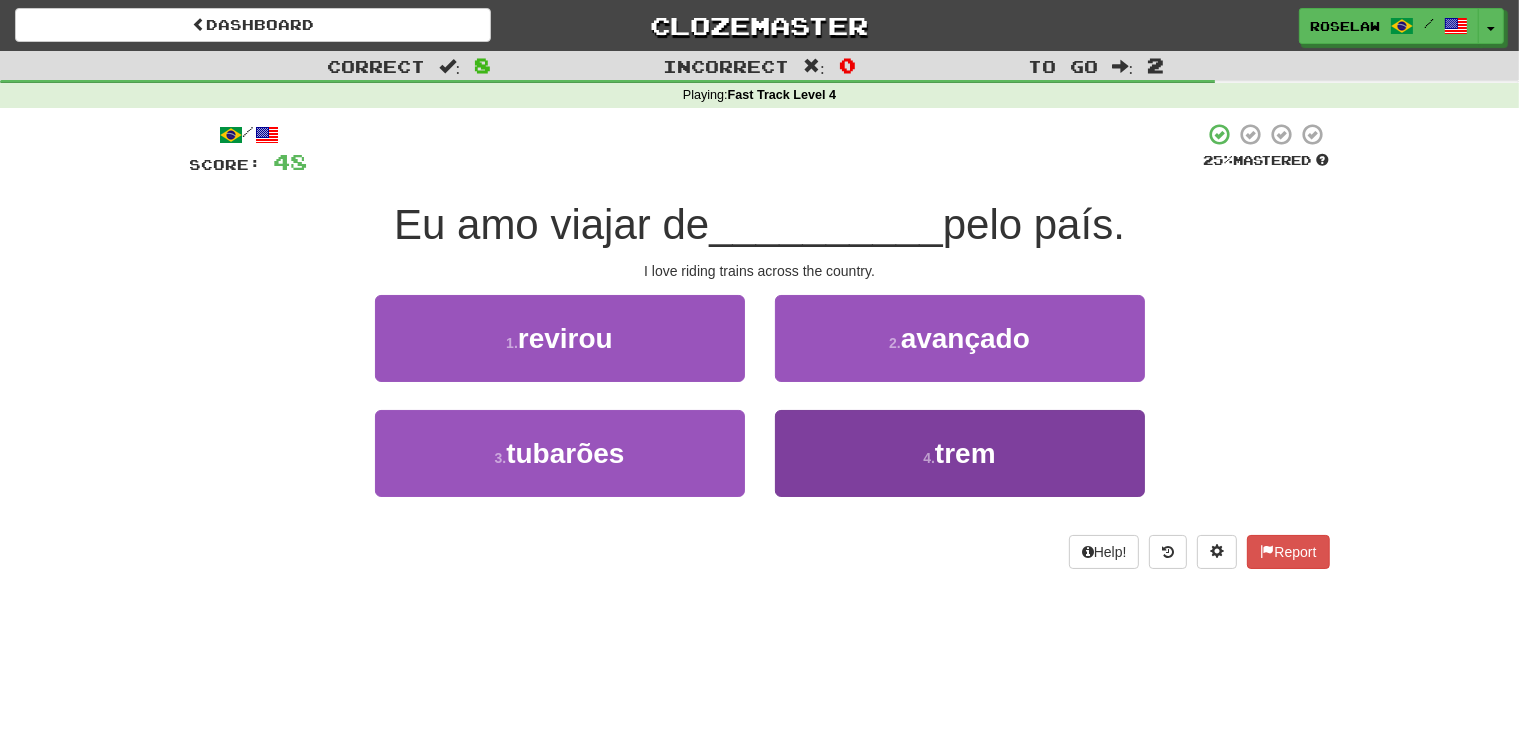 click on "4 .  trem" at bounding box center (960, 453) 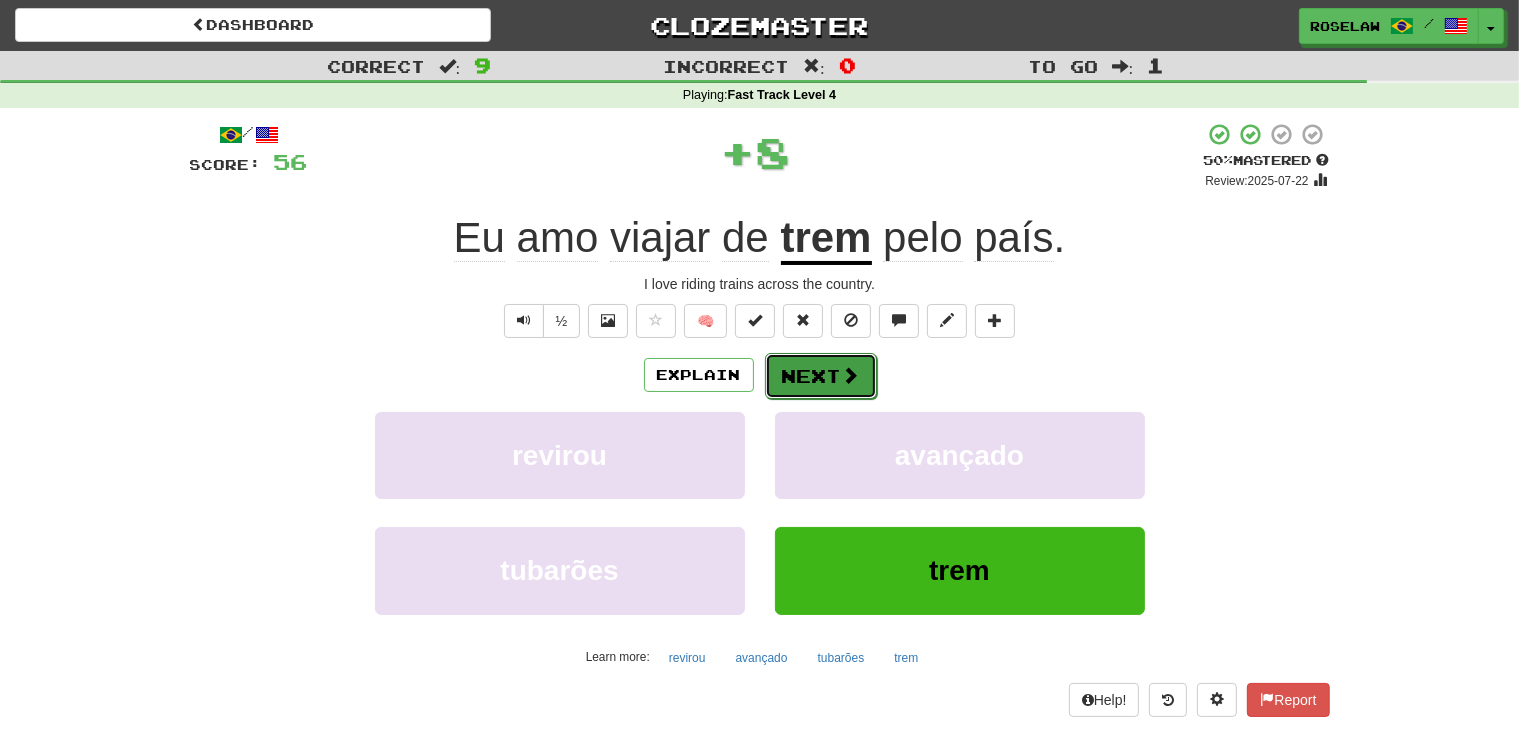 click on "Next" at bounding box center [821, 376] 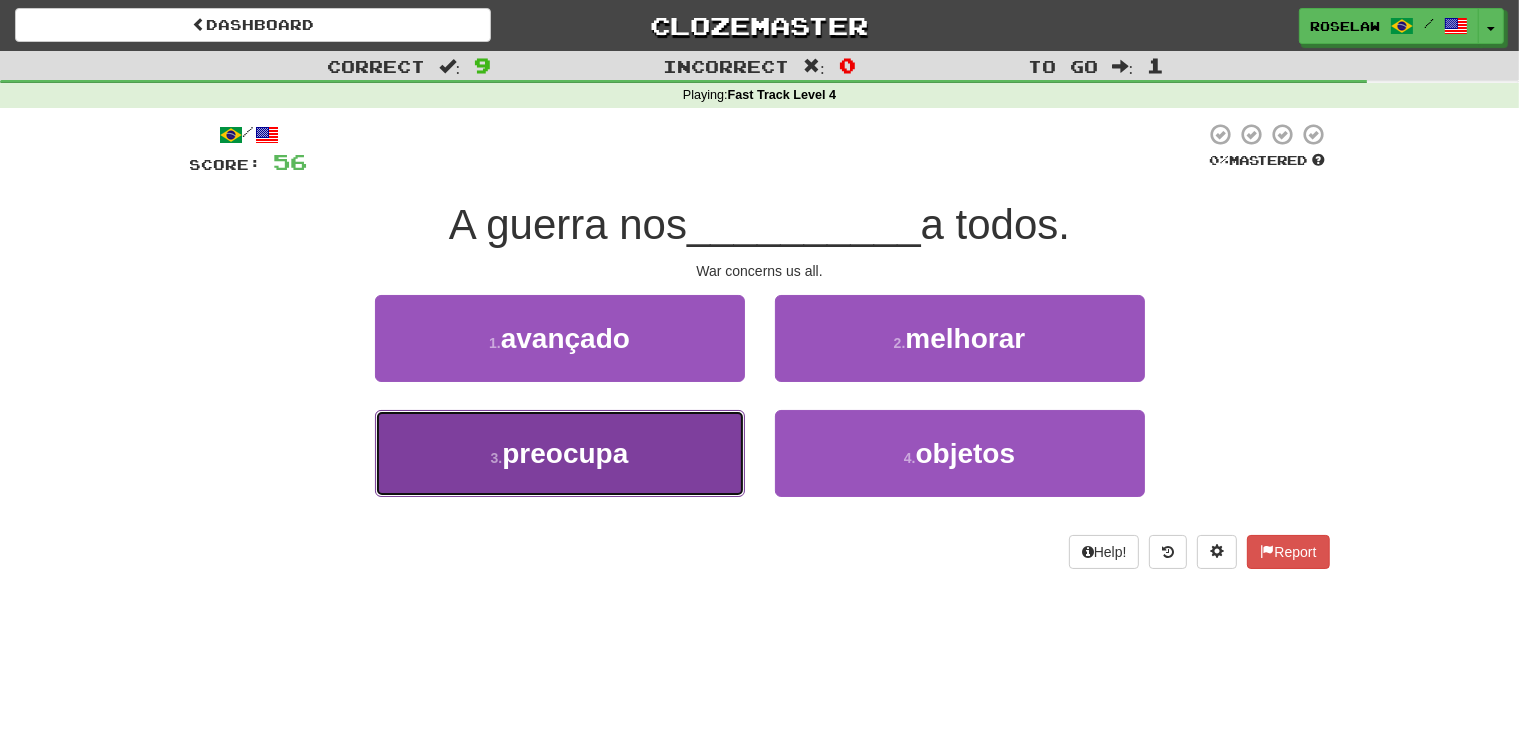click on "3 .  preocupa" at bounding box center [560, 453] 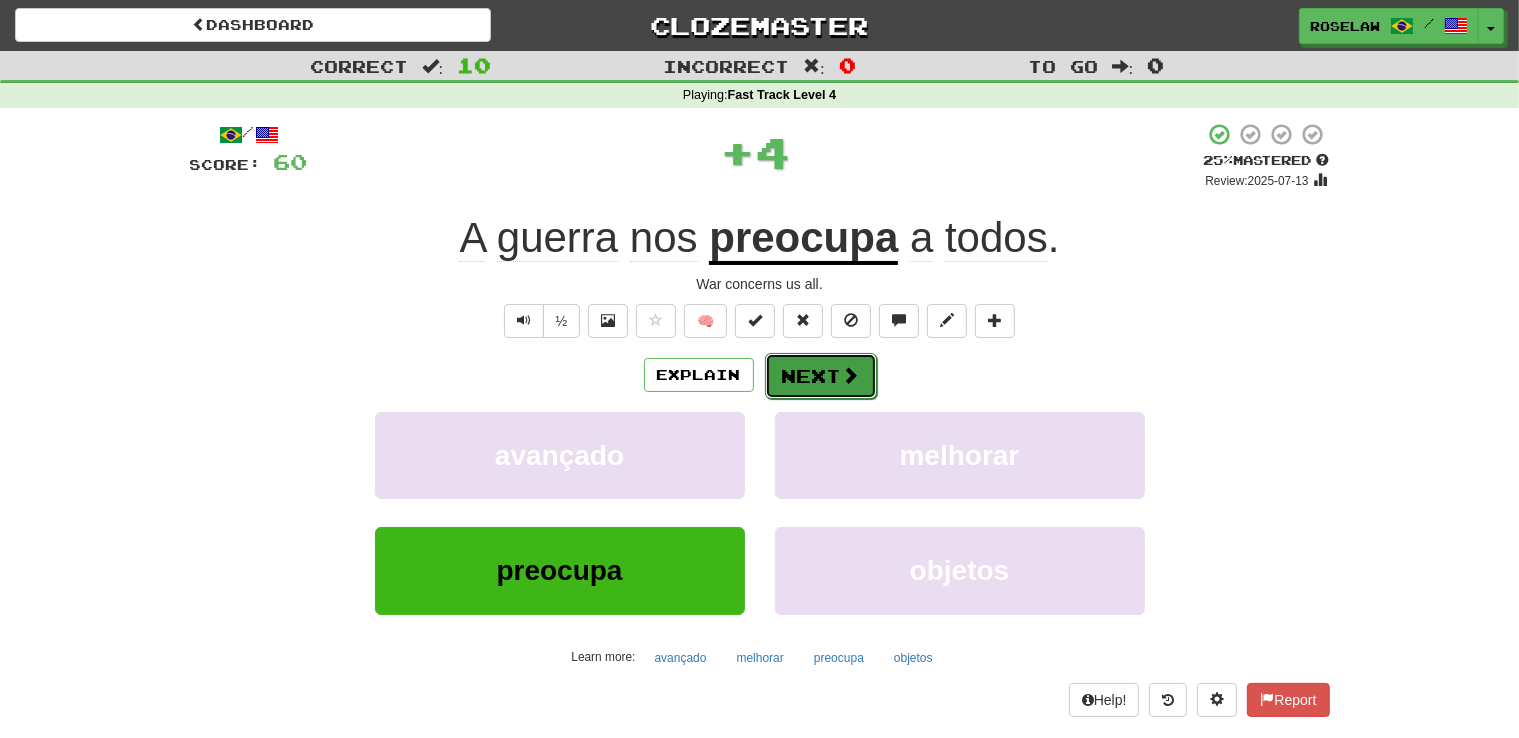 click on "Next" at bounding box center (821, 376) 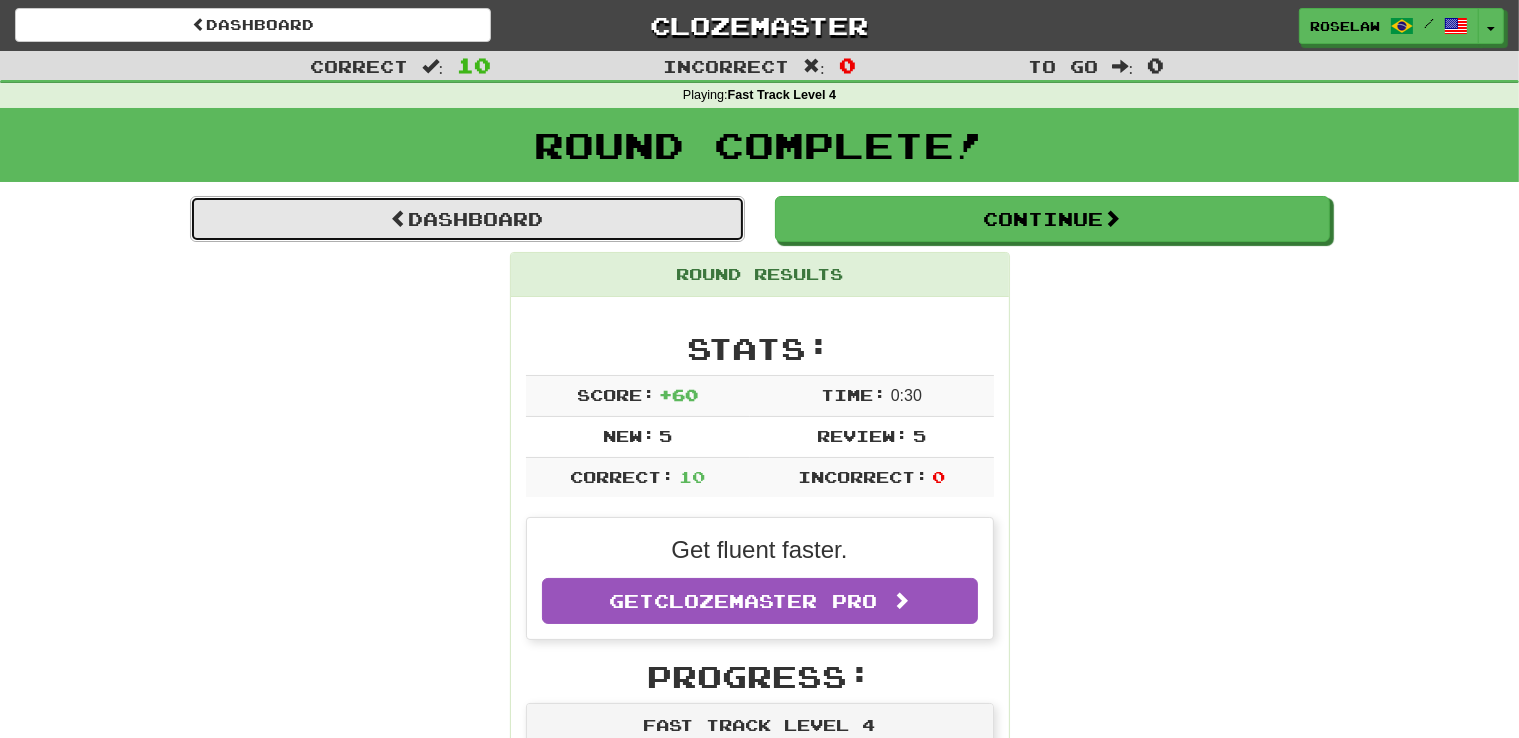 click on "Dashboard" at bounding box center [467, 219] 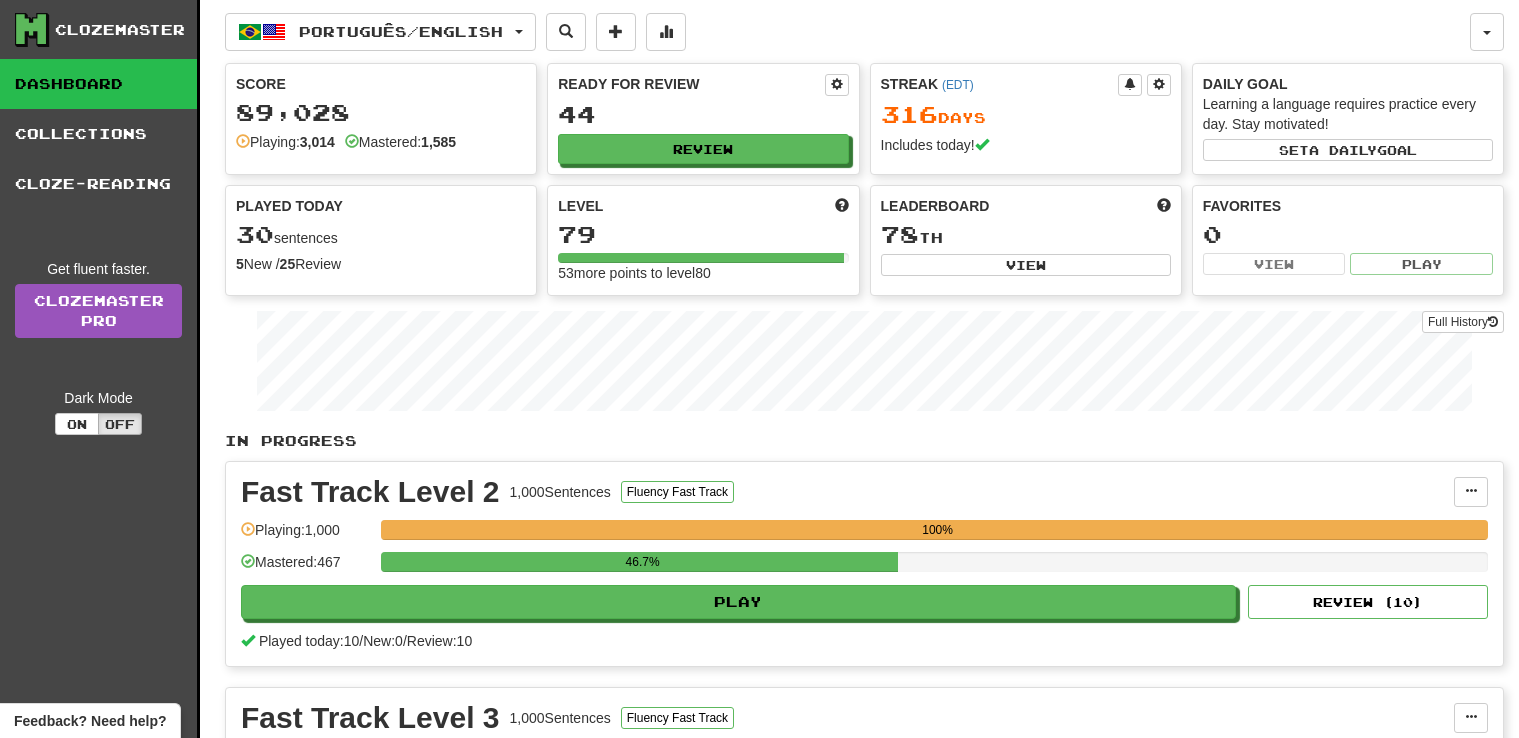 scroll, scrollTop: 0, scrollLeft: 0, axis: both 